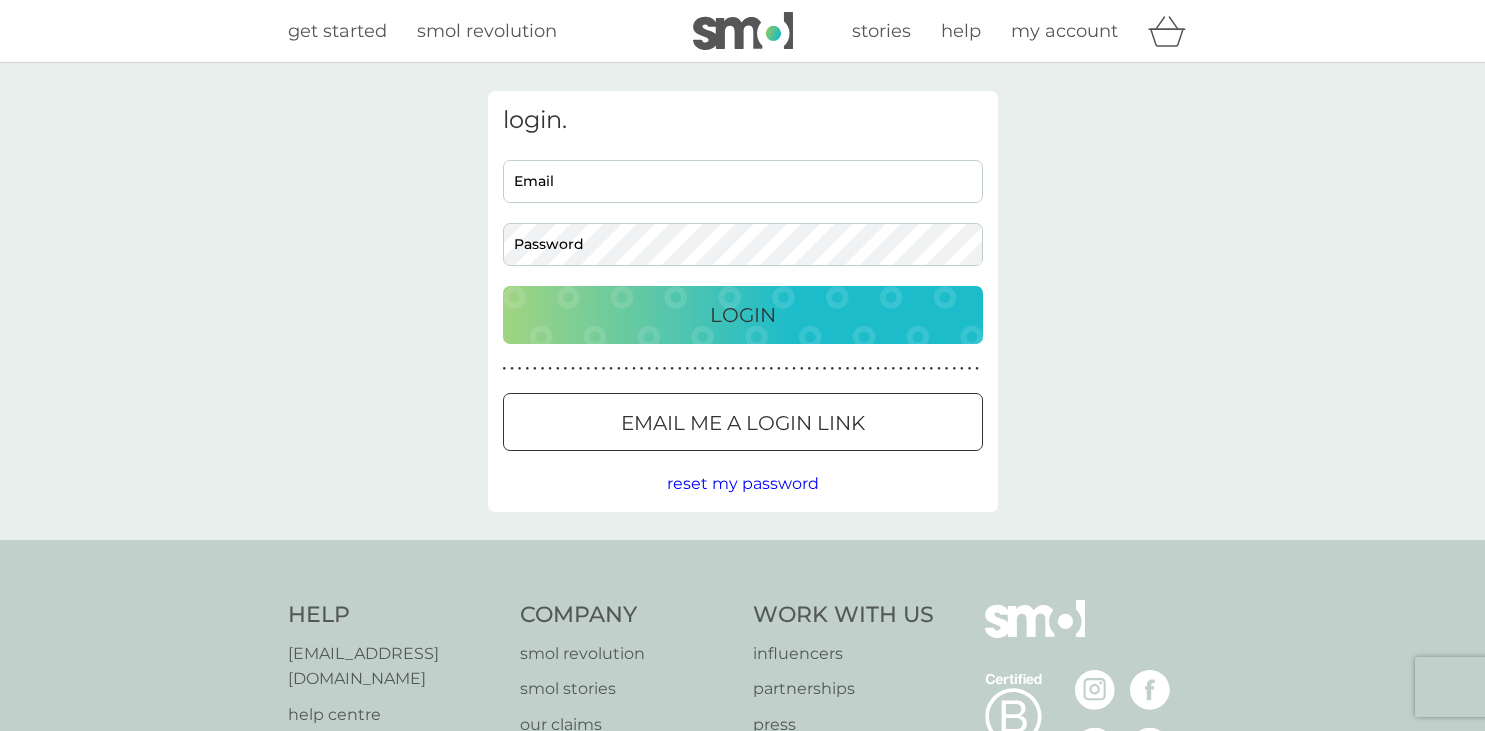 click on "Email me a login link" at bounding box center (743, 422) 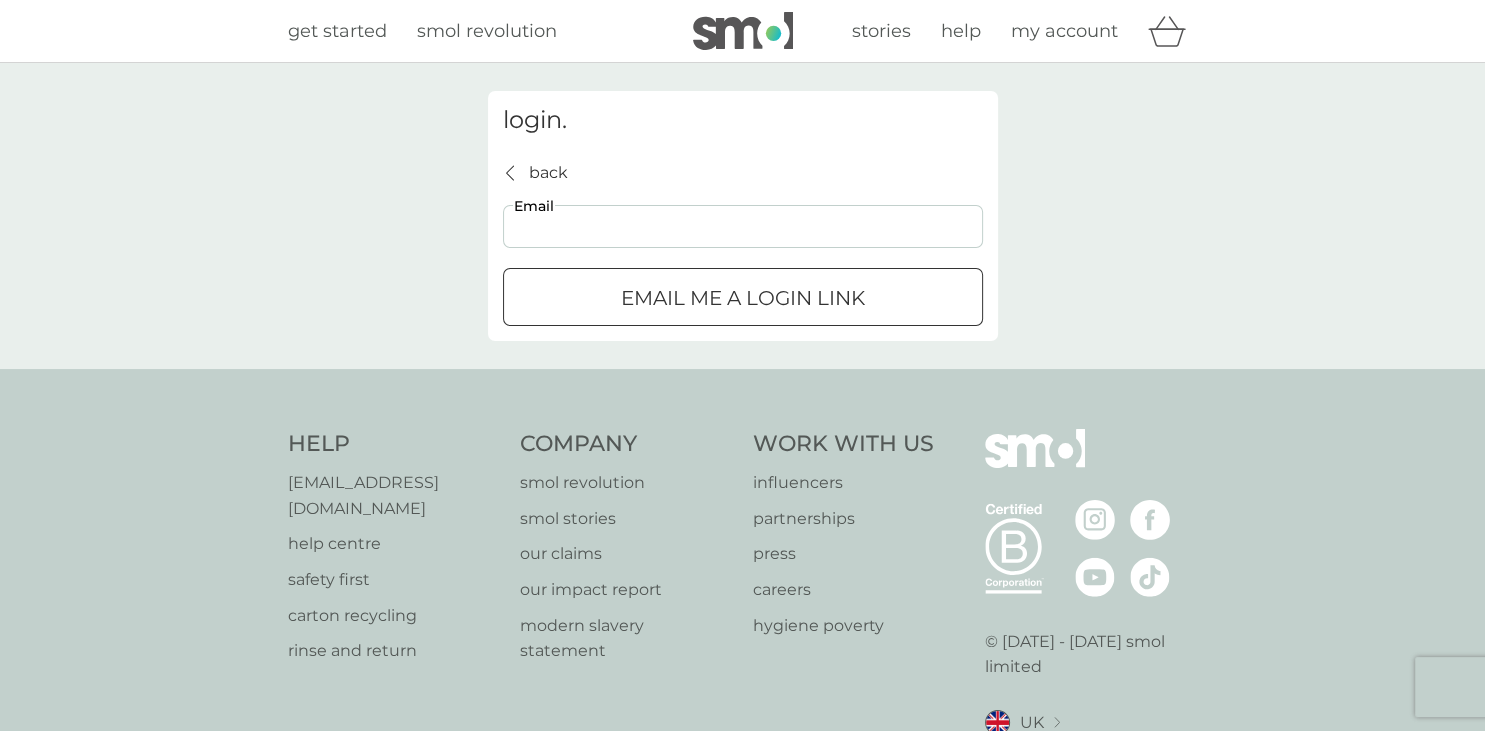 click on "Email" at bounding box center [743, 226] 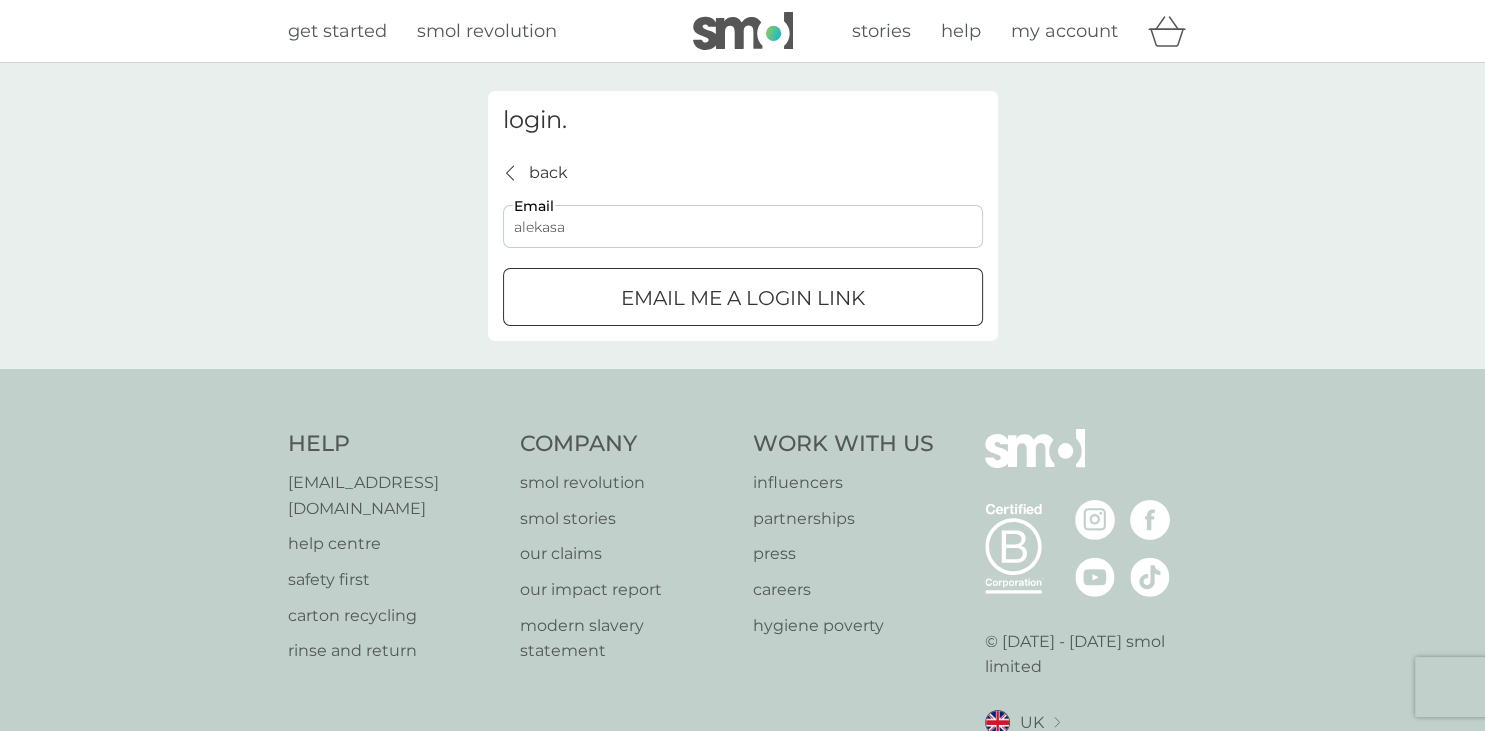 type on "alekasamo@yahoo.co.uk" 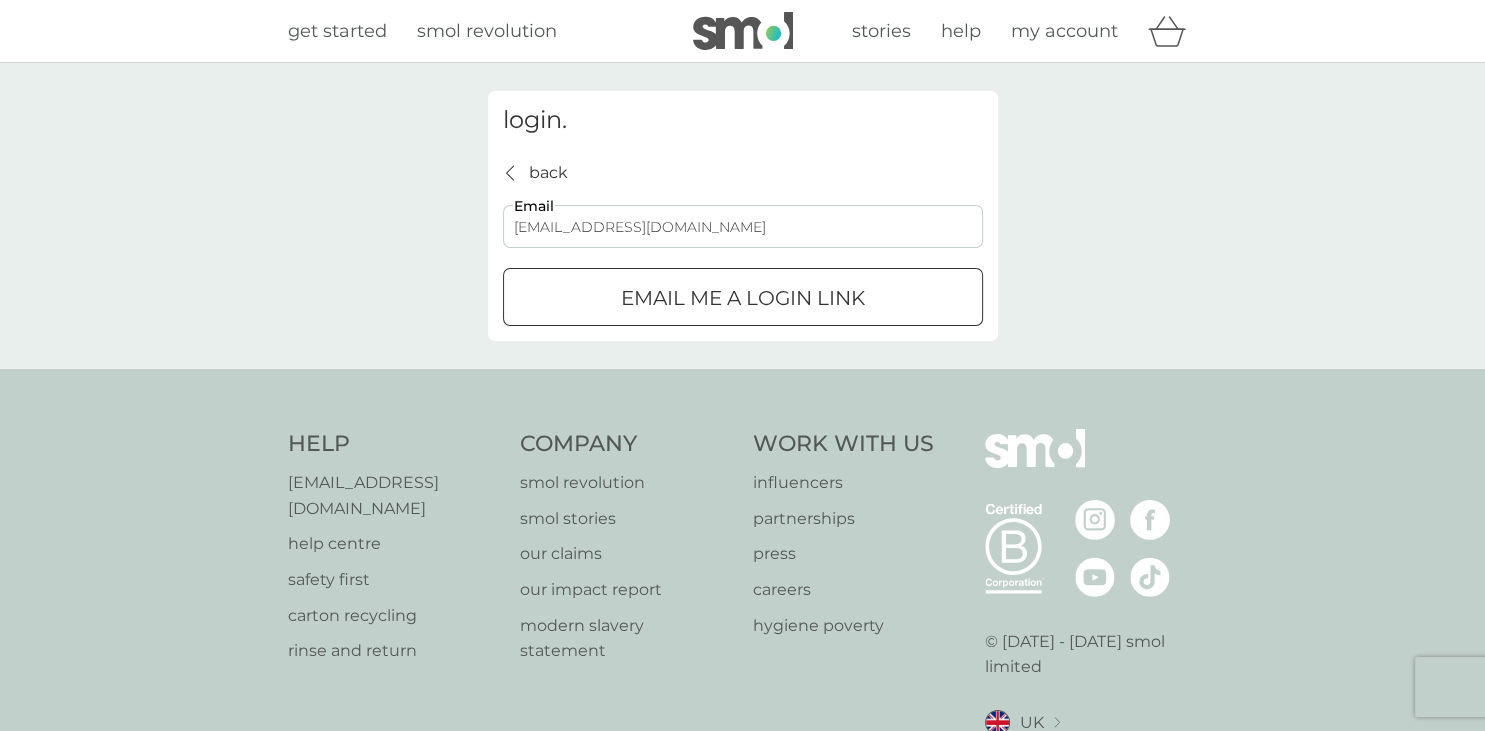 click on "Email me a login link" at bounding box center [743, 298] 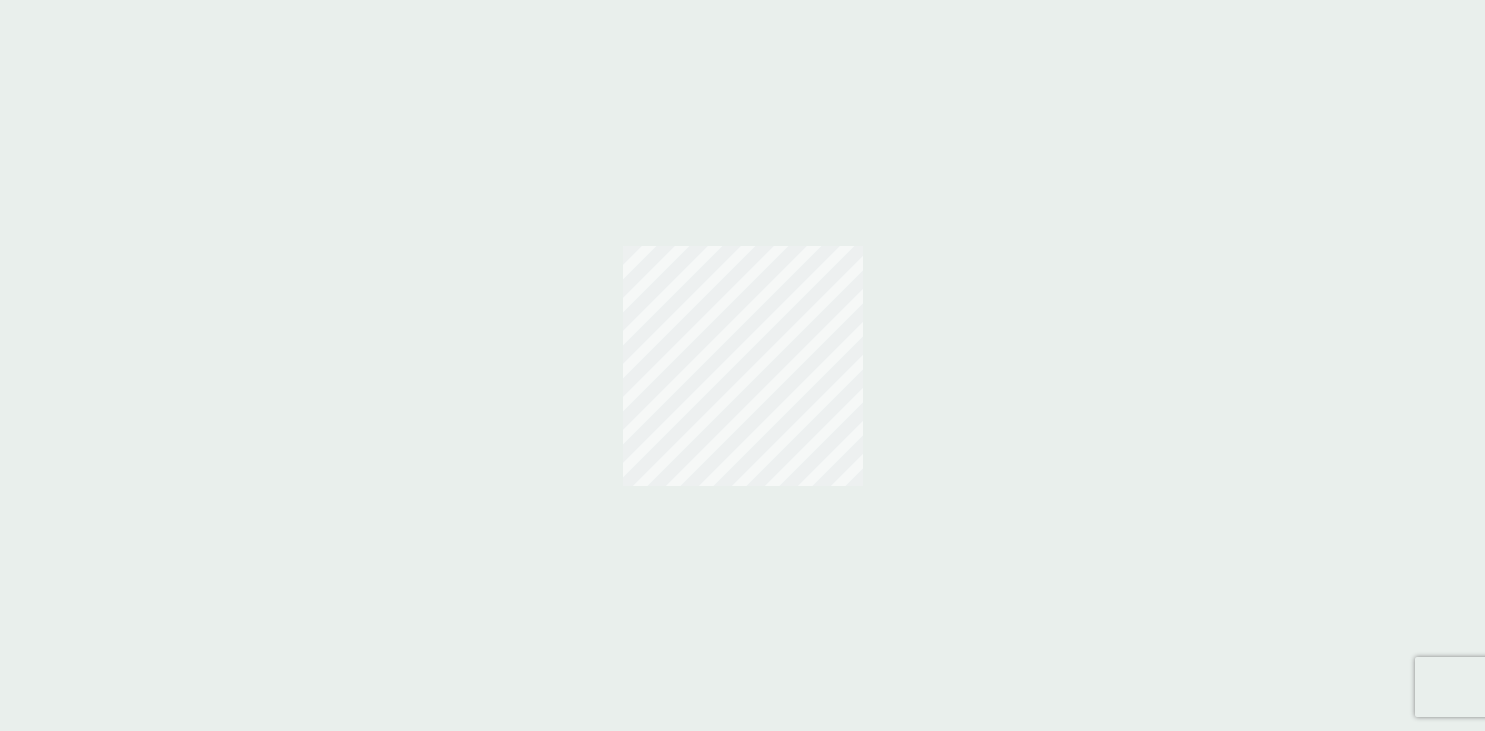scroll, scrollTop: 0, scrollLeft: 0, axis: both 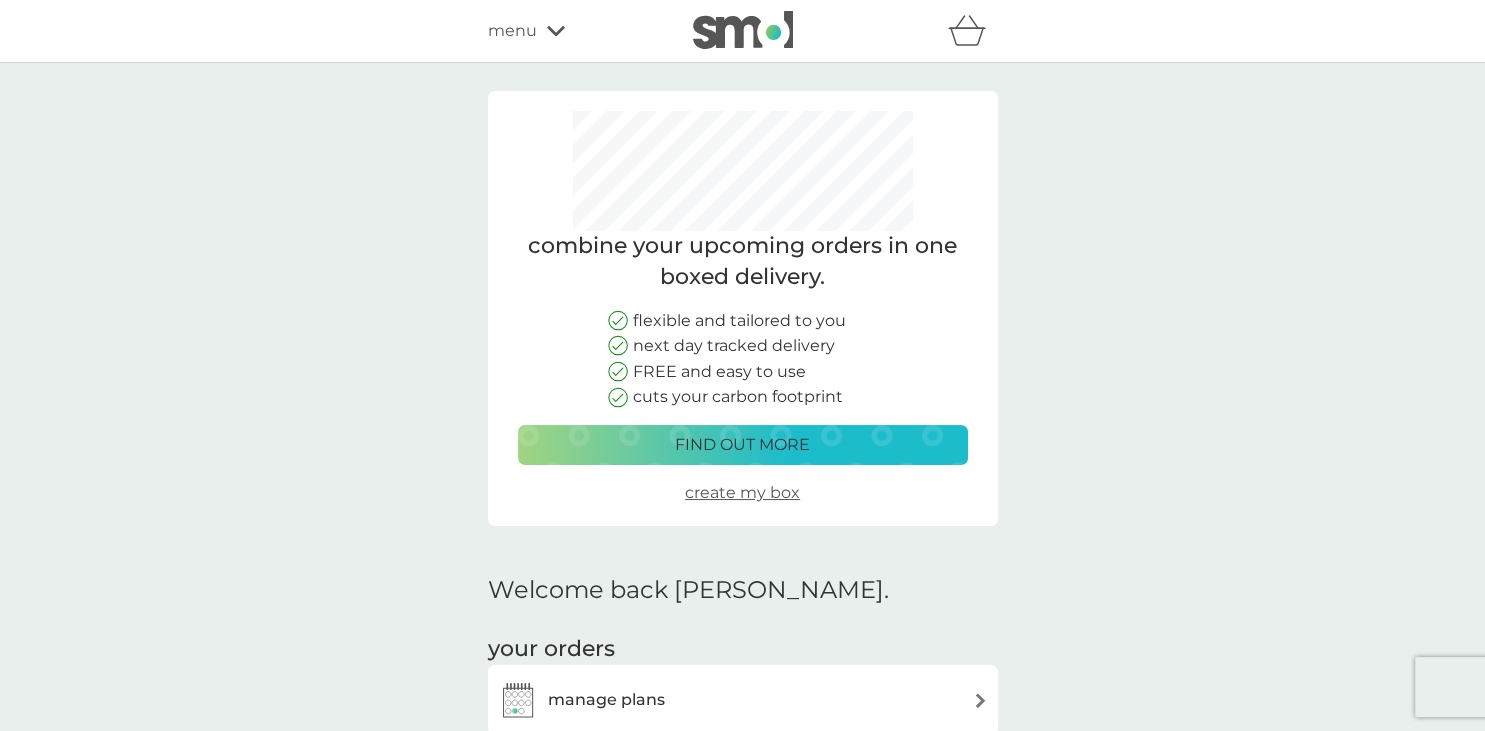click on "manage plans" at bounding box center [581, 700] 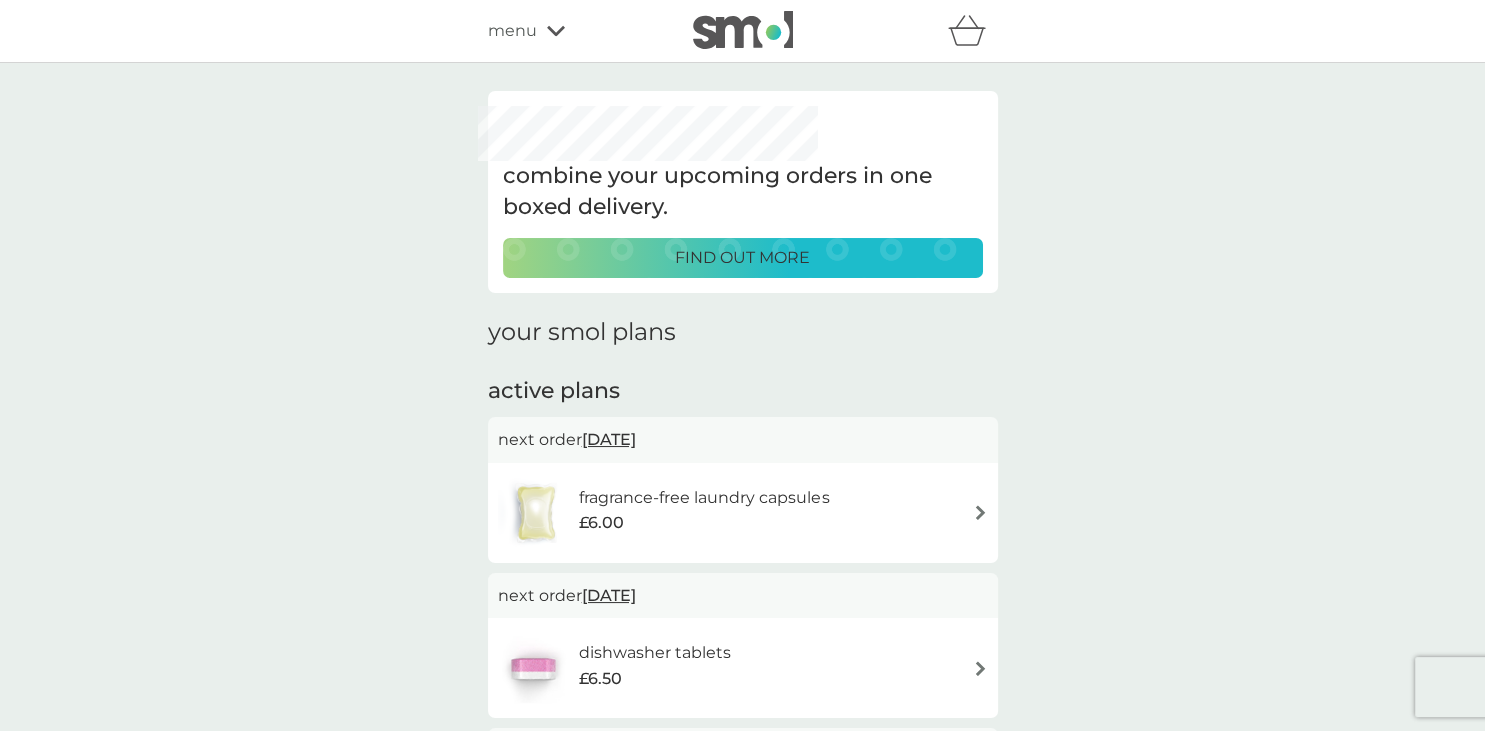 click on "fragrance-free laundry capsules" at bounding box center [704, 498] 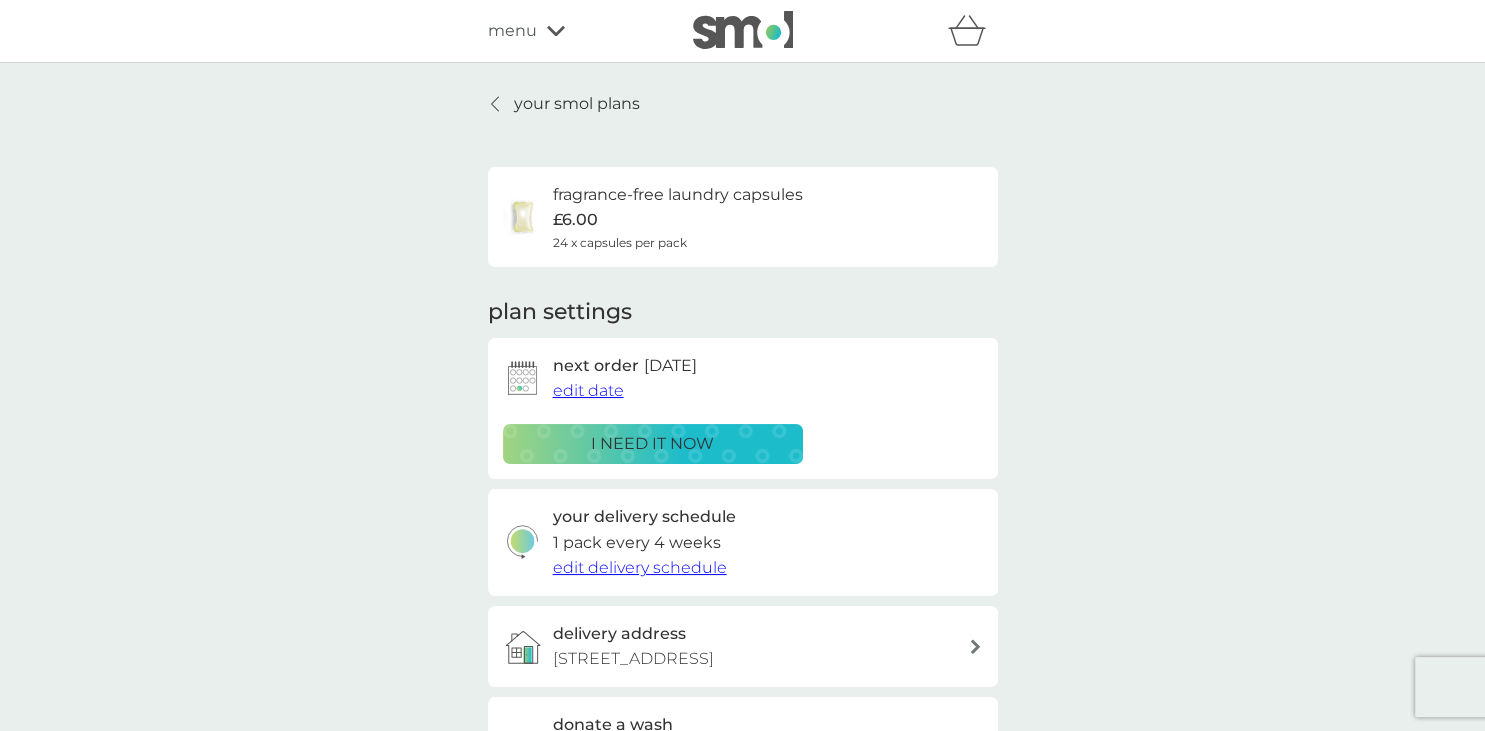 click on "i need it now" at bounding box center [652, 444] 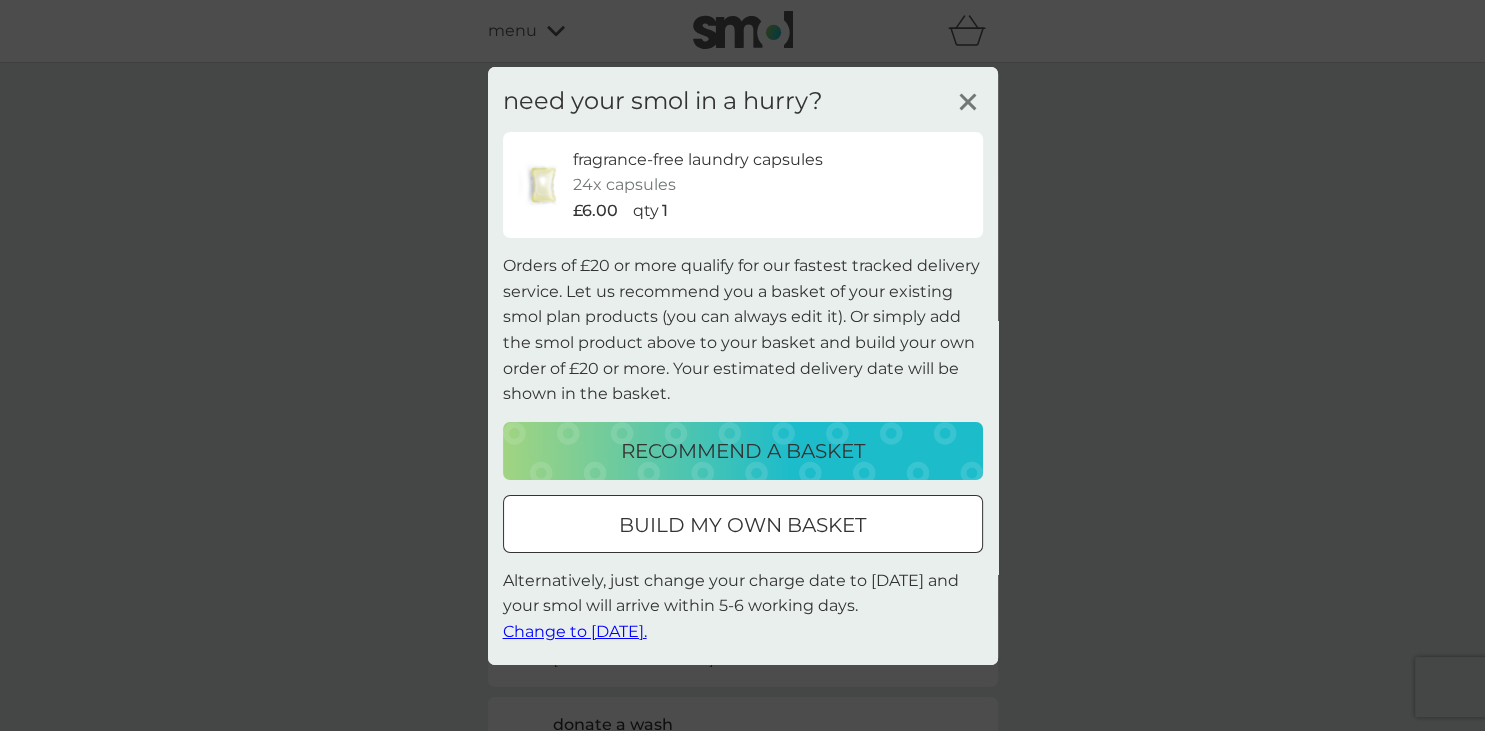 click on "Change to [DATE]." at bounding box center [575, 631] 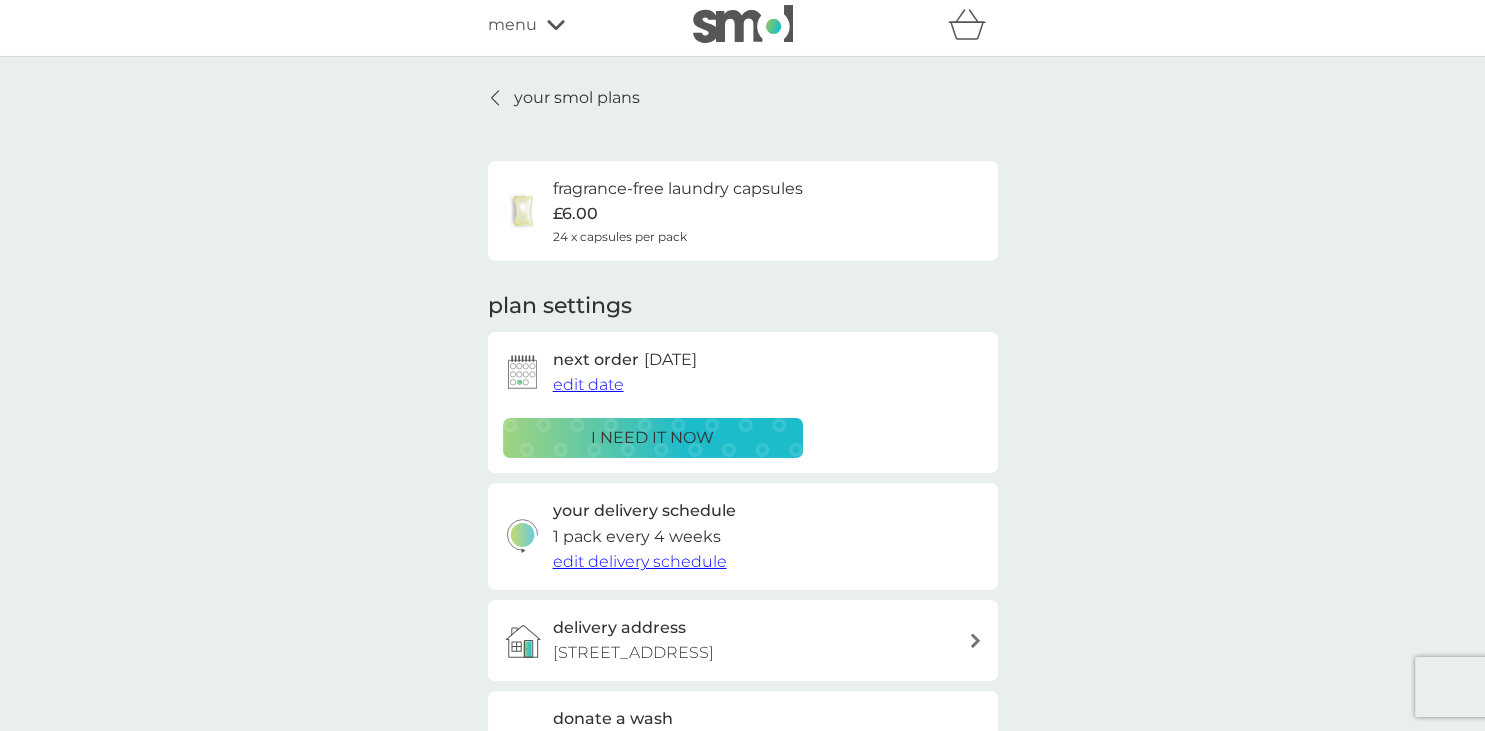 scroll, scrollTop: 0, scrollLeft: 0, axis: both 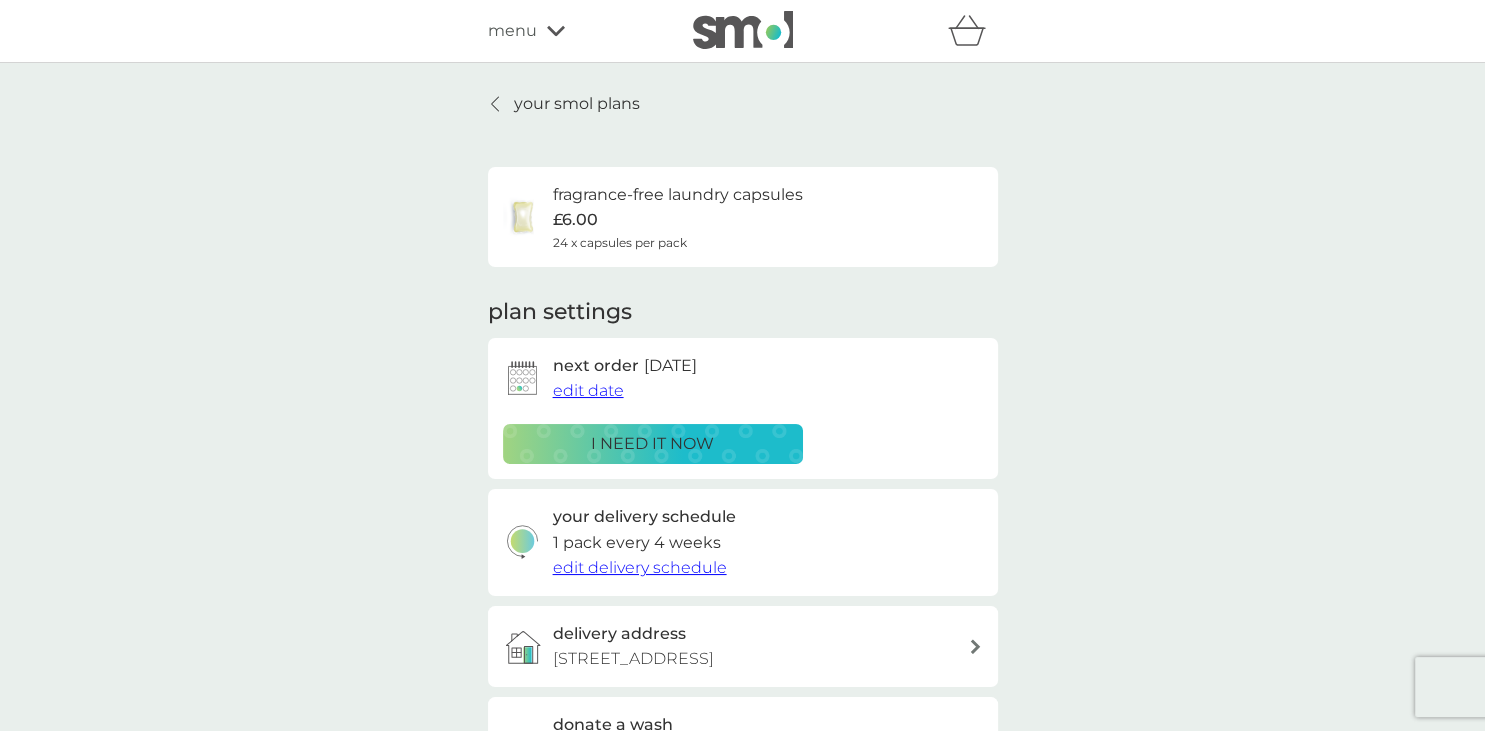 click on "your smol plans" at bounding box center (577, 104) 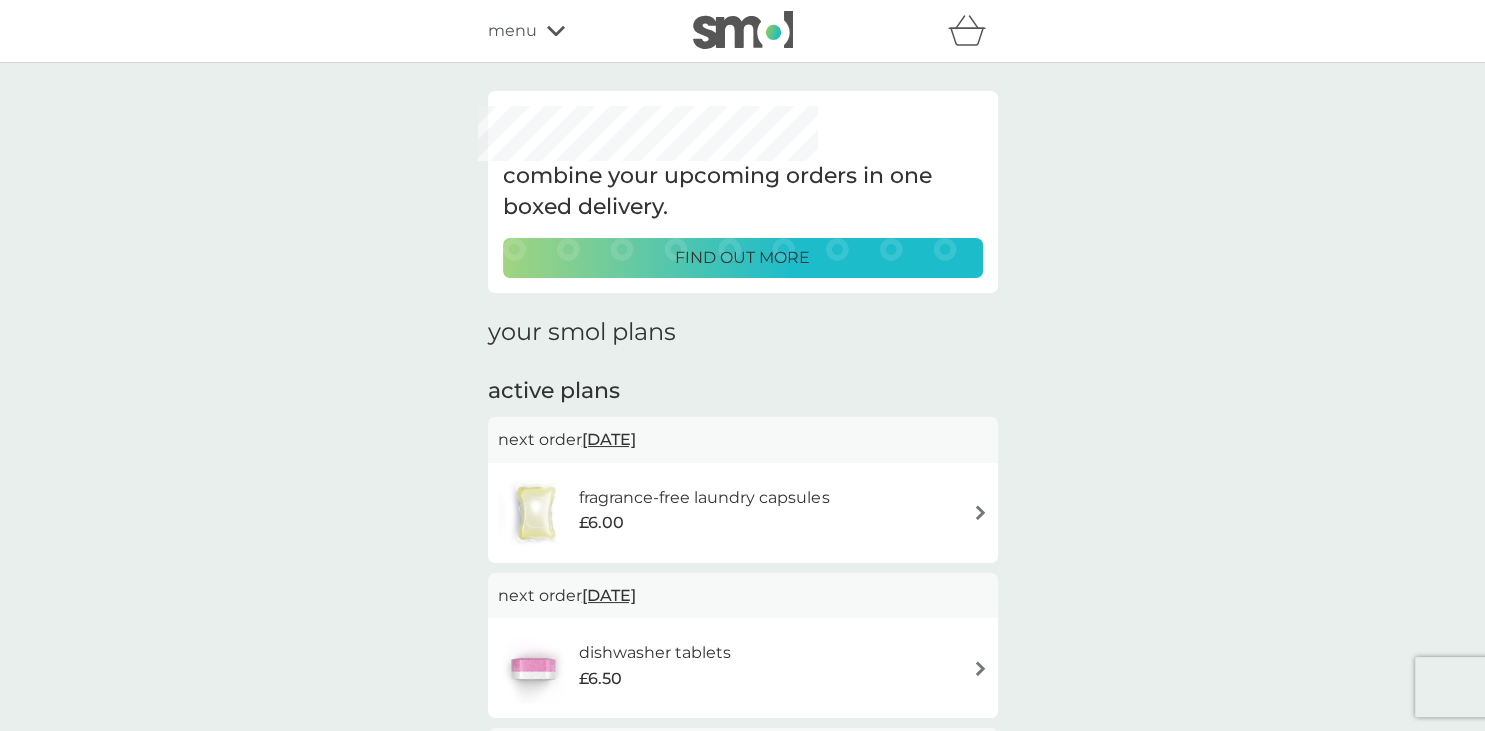 click on "[DATE]" at bounding box center (609, 595) 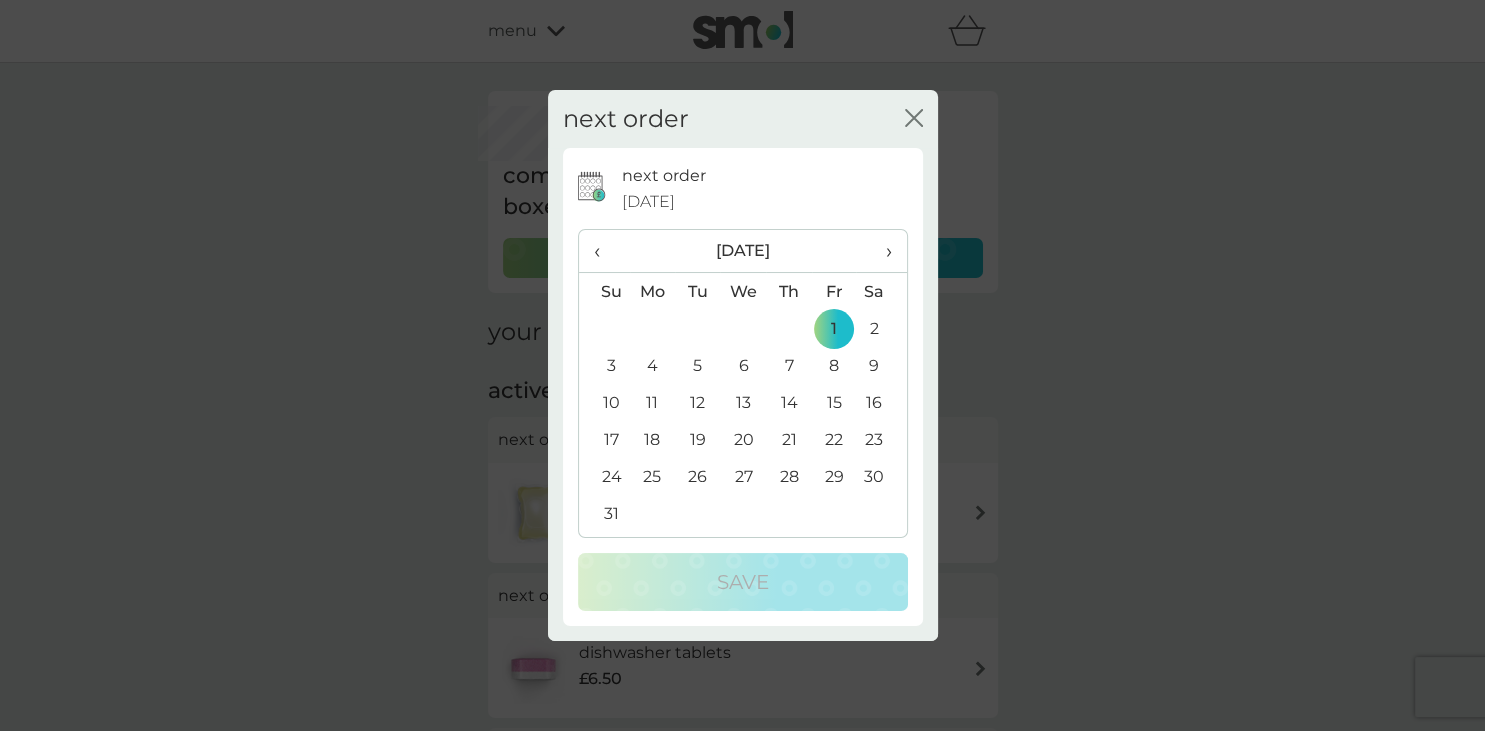 click on "›" at bounding box center (881, 251) 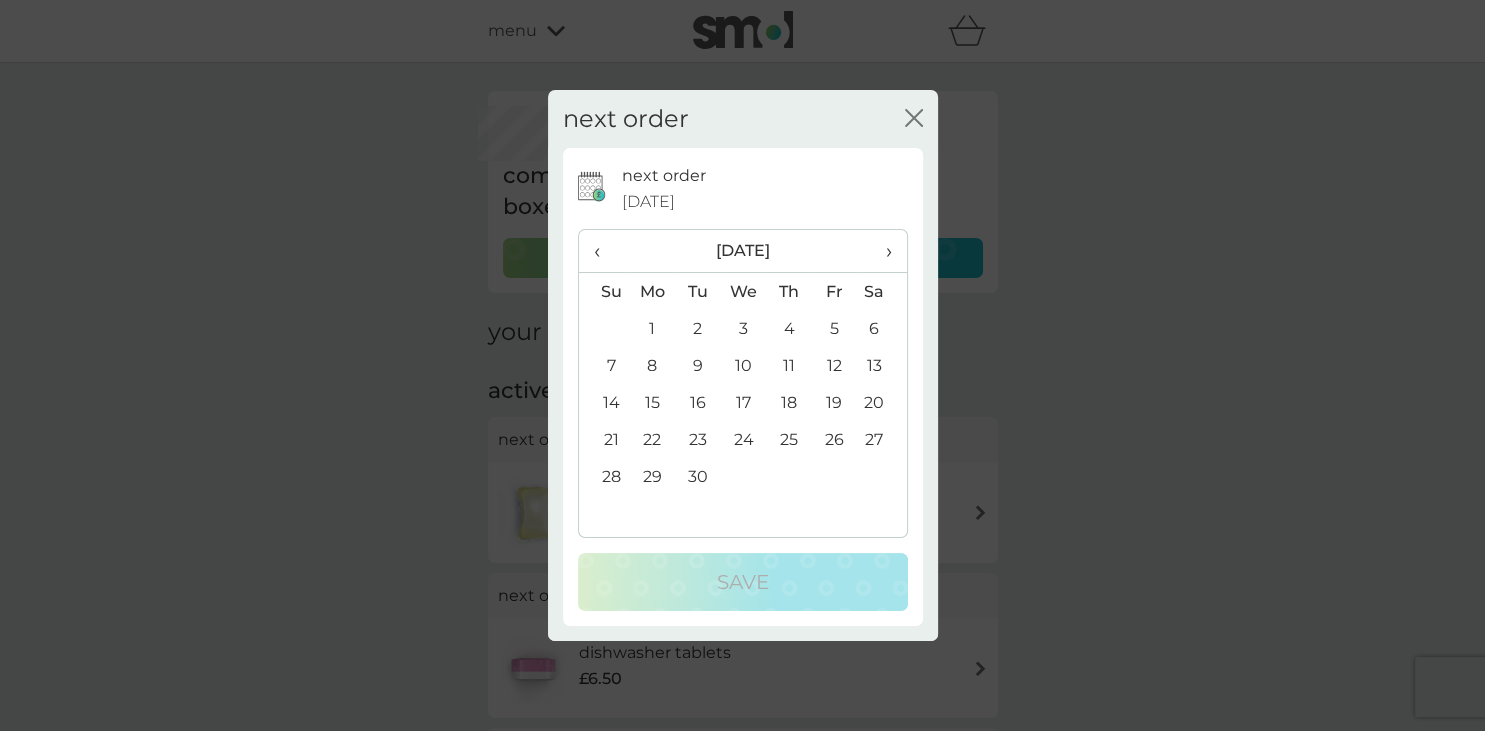 click on "2" at bounding box center [697, 328] 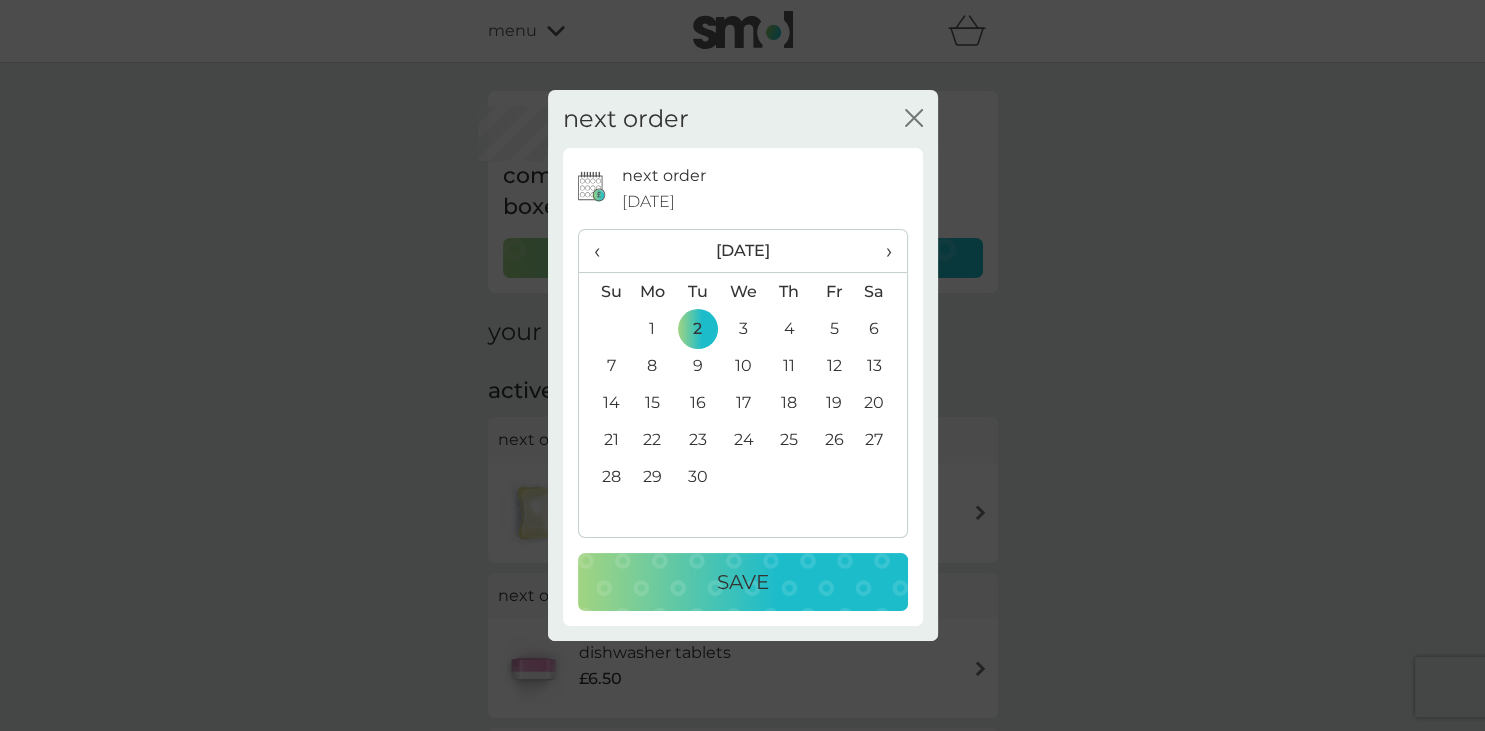 click on "Save" at bounding box center (743, 582) 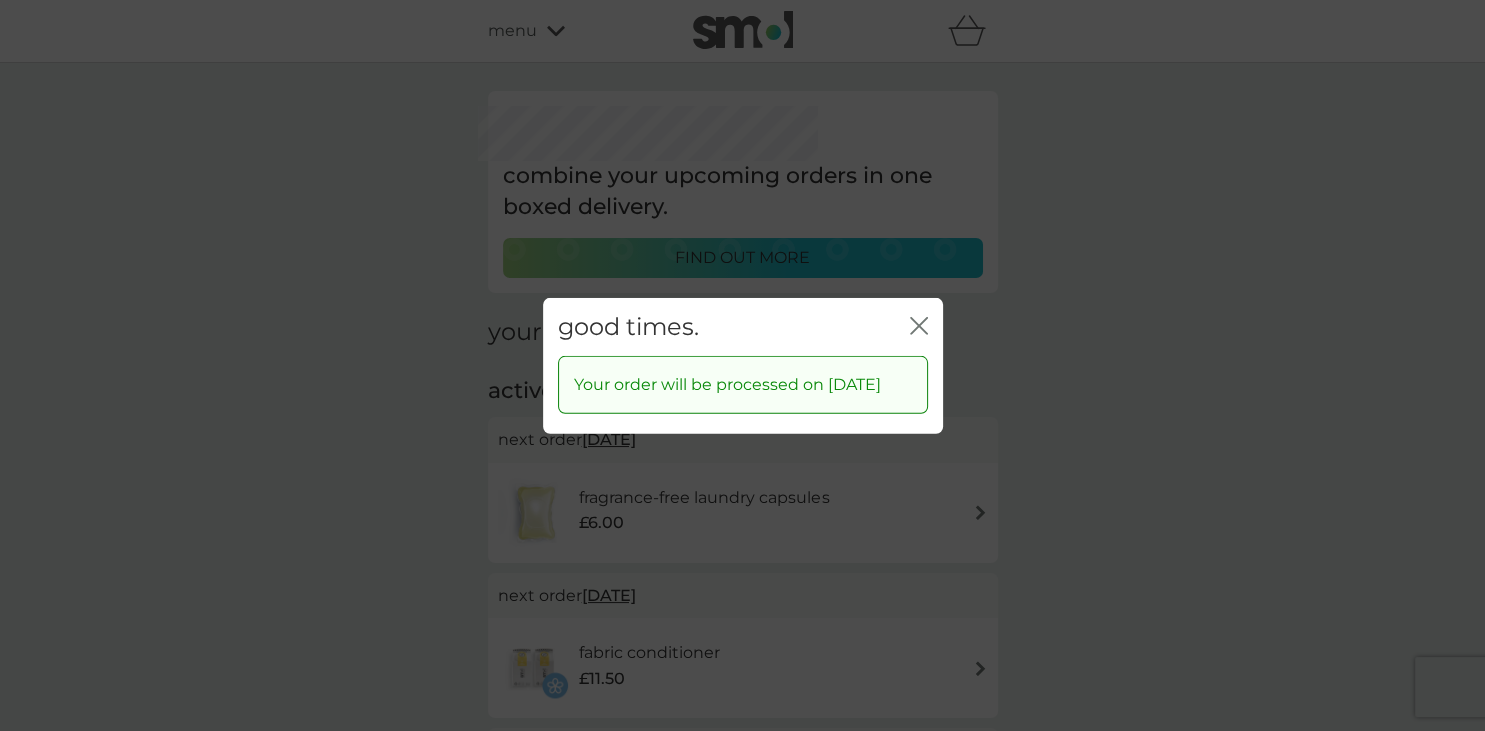 click on "close" 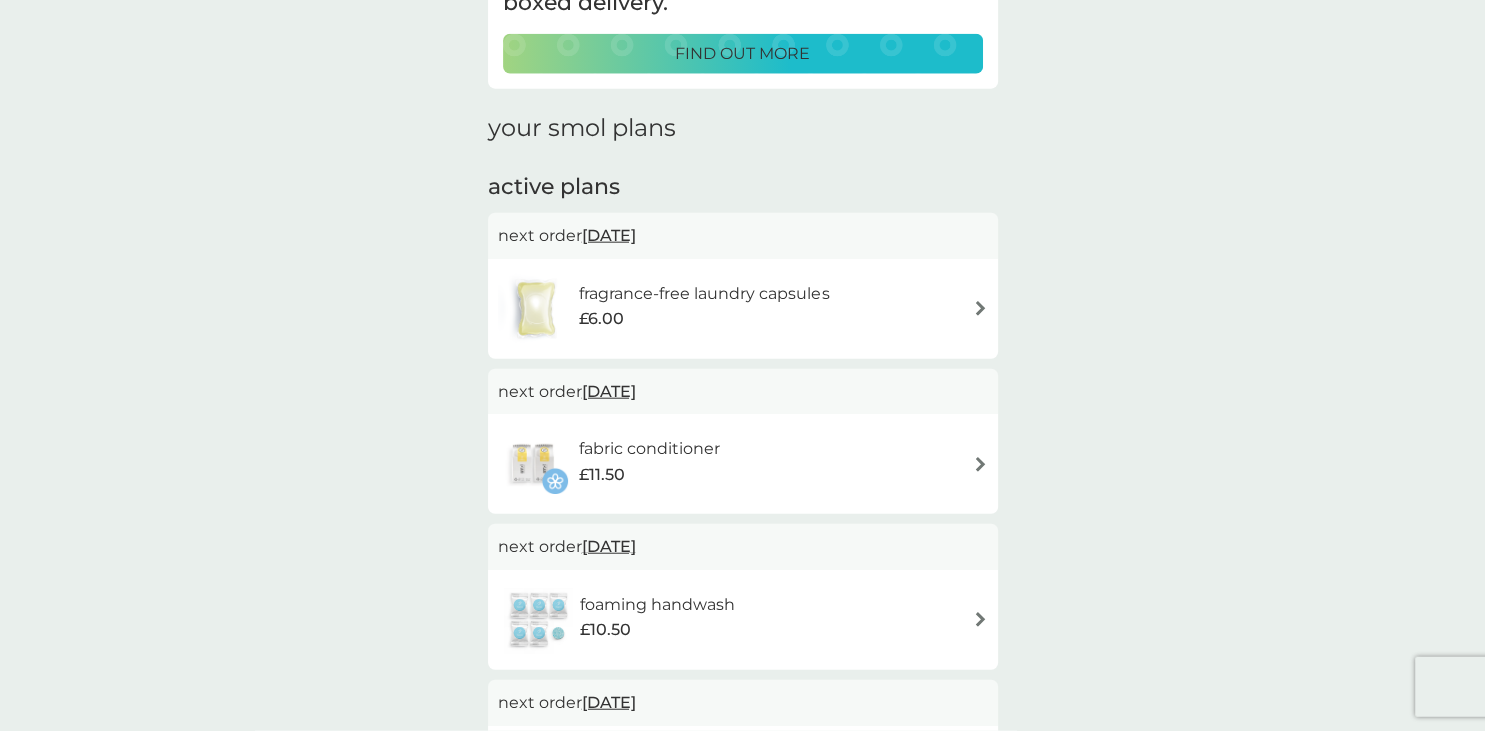 scroll, scrollTop: 262, scrollLeft: 0, axis: vertical 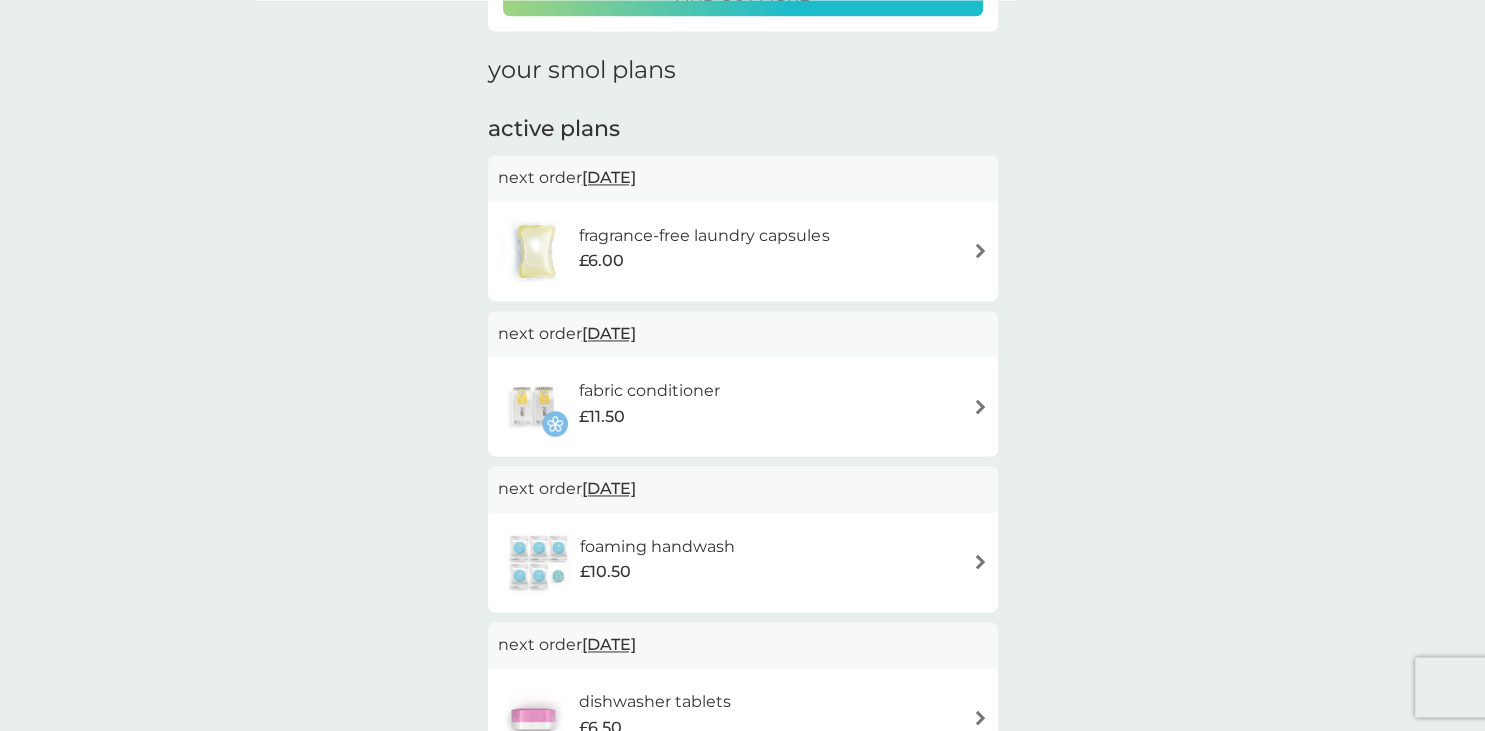 click on "[DATE]" at bounding box center (609, 333) 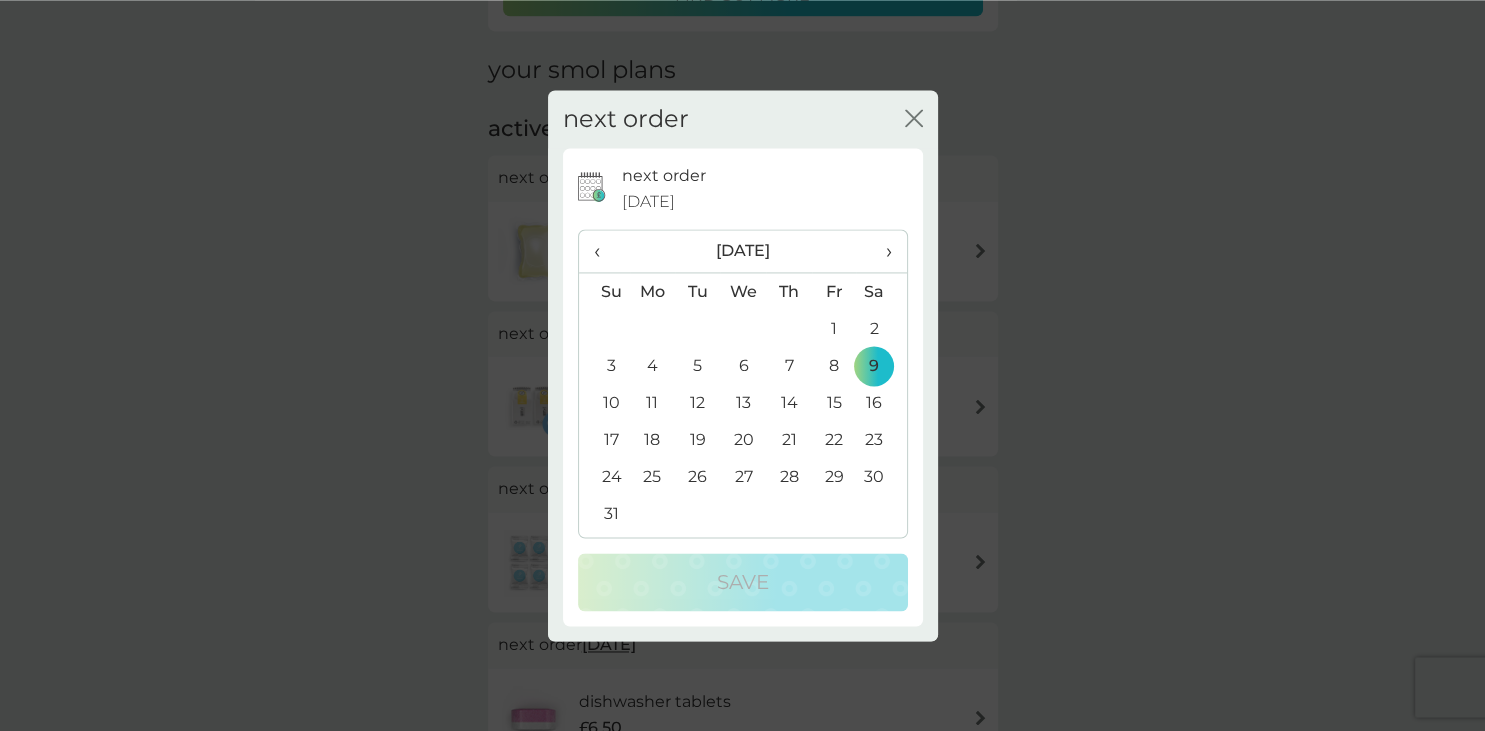 click on "›" at bounding box center (881, 251) 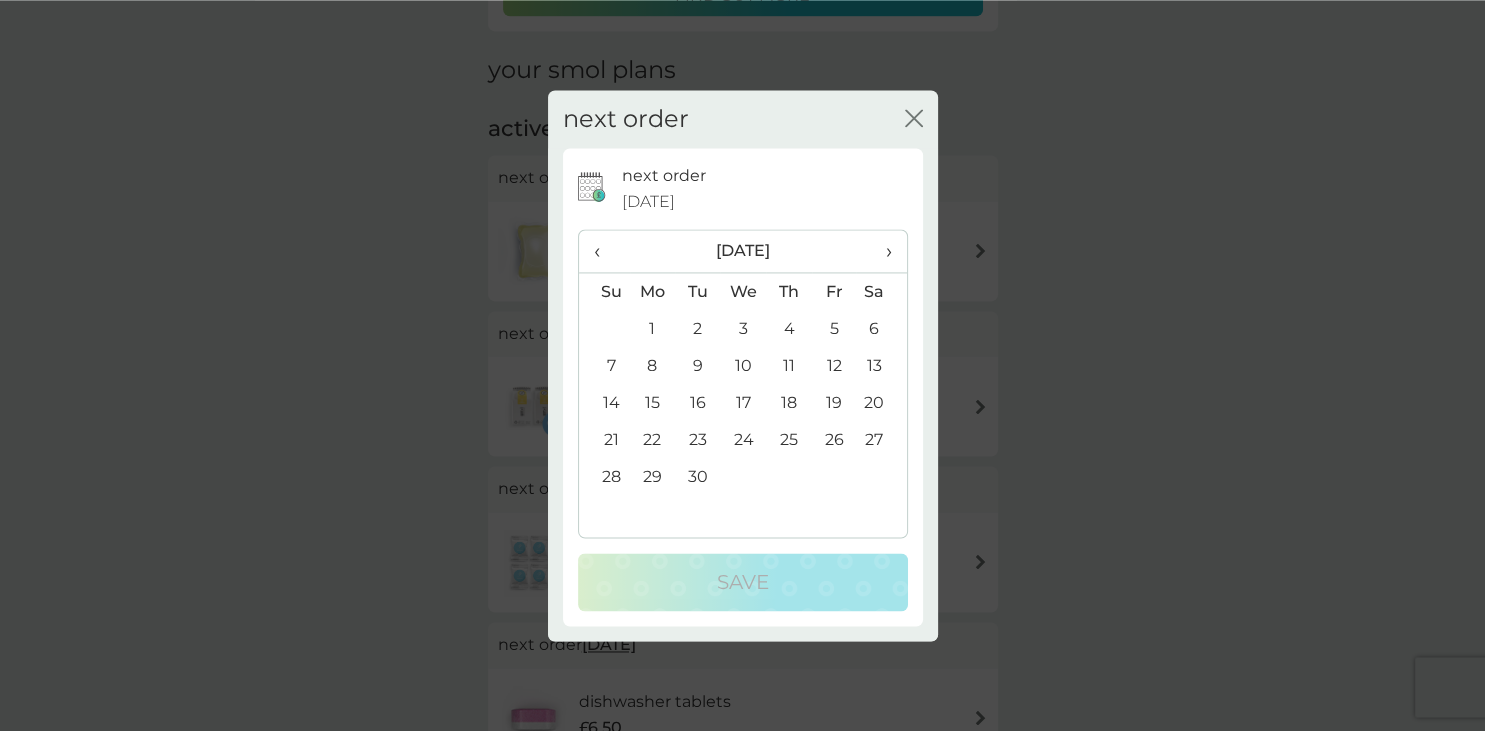 click on "2" at bounding box center (697, 328) 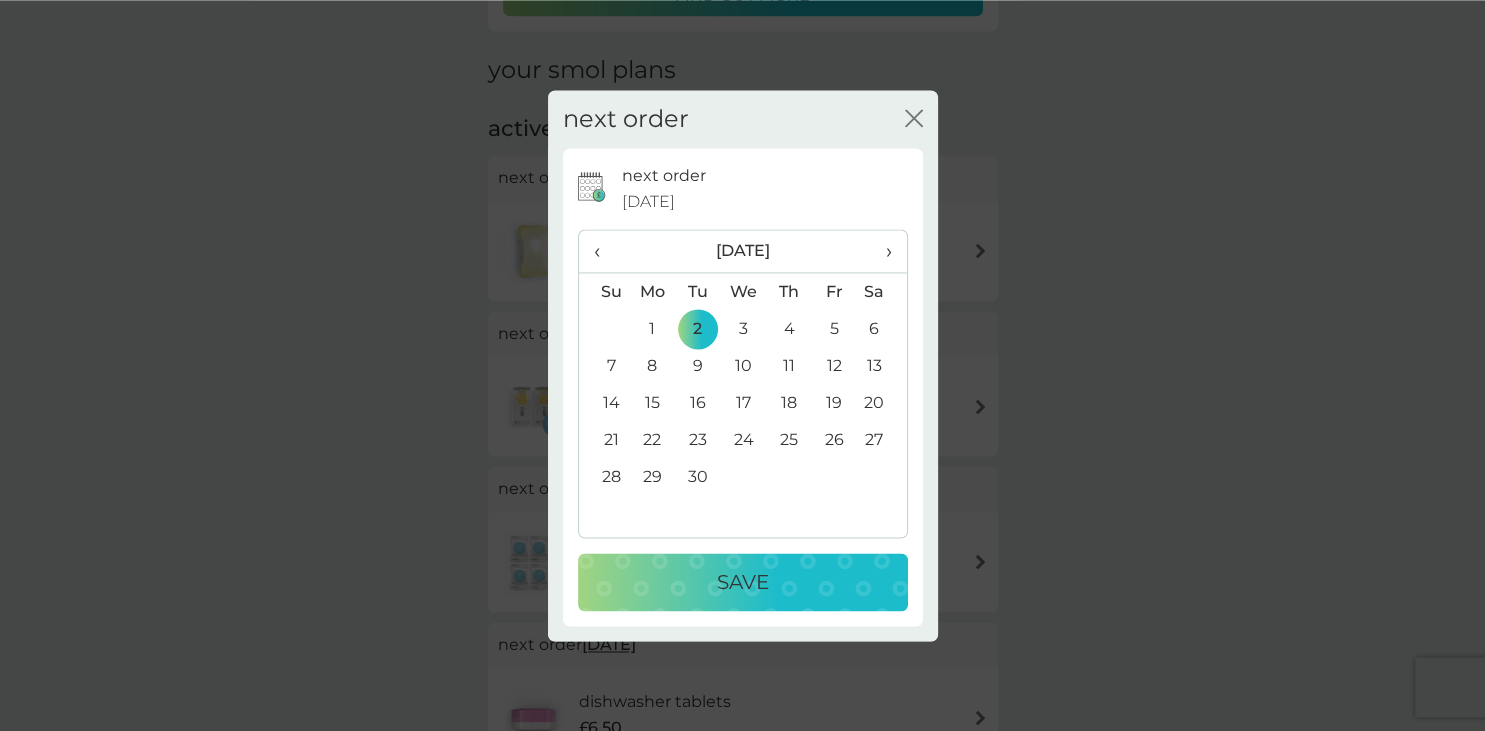 click on "Save" at bounding box center (743, 582) 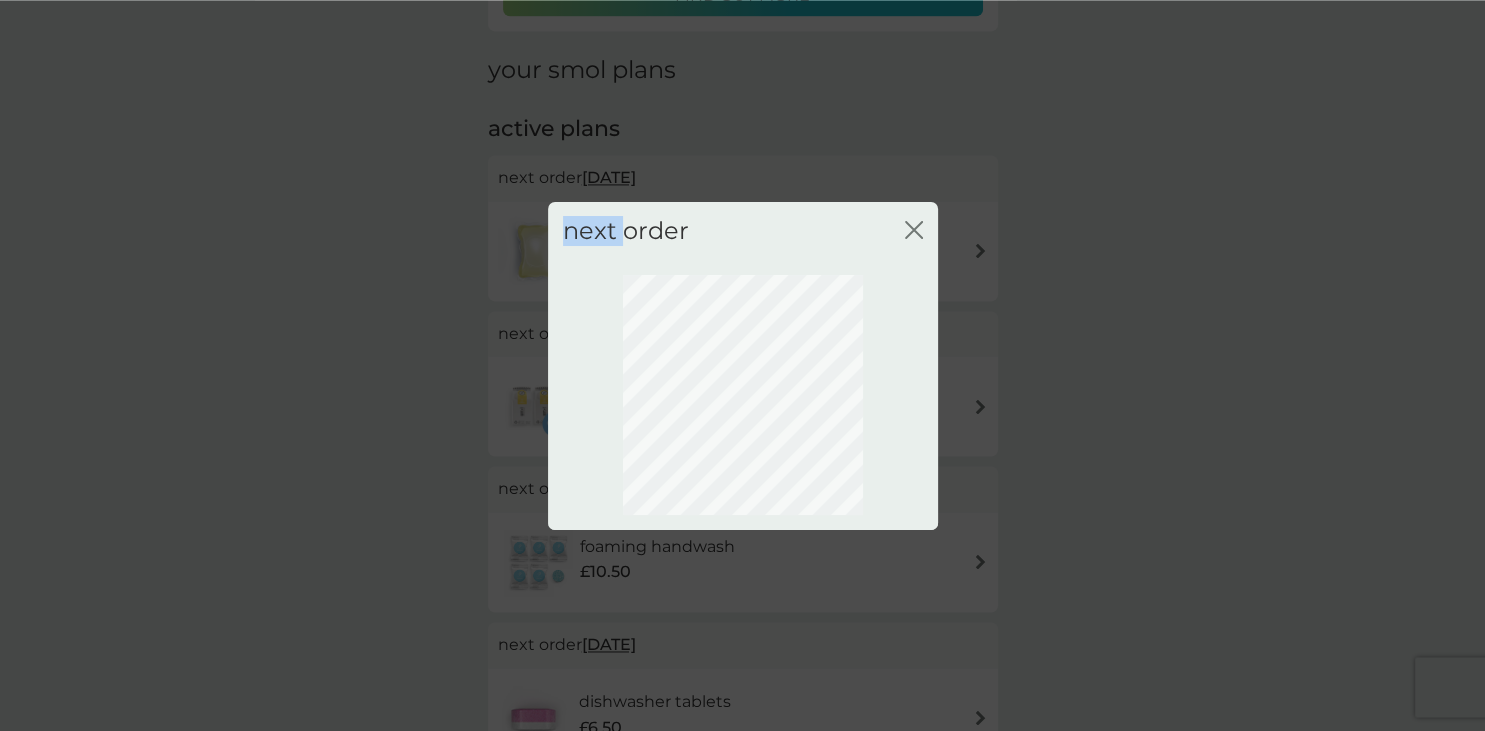 click on "next order close" at bounding box center [742, 365] 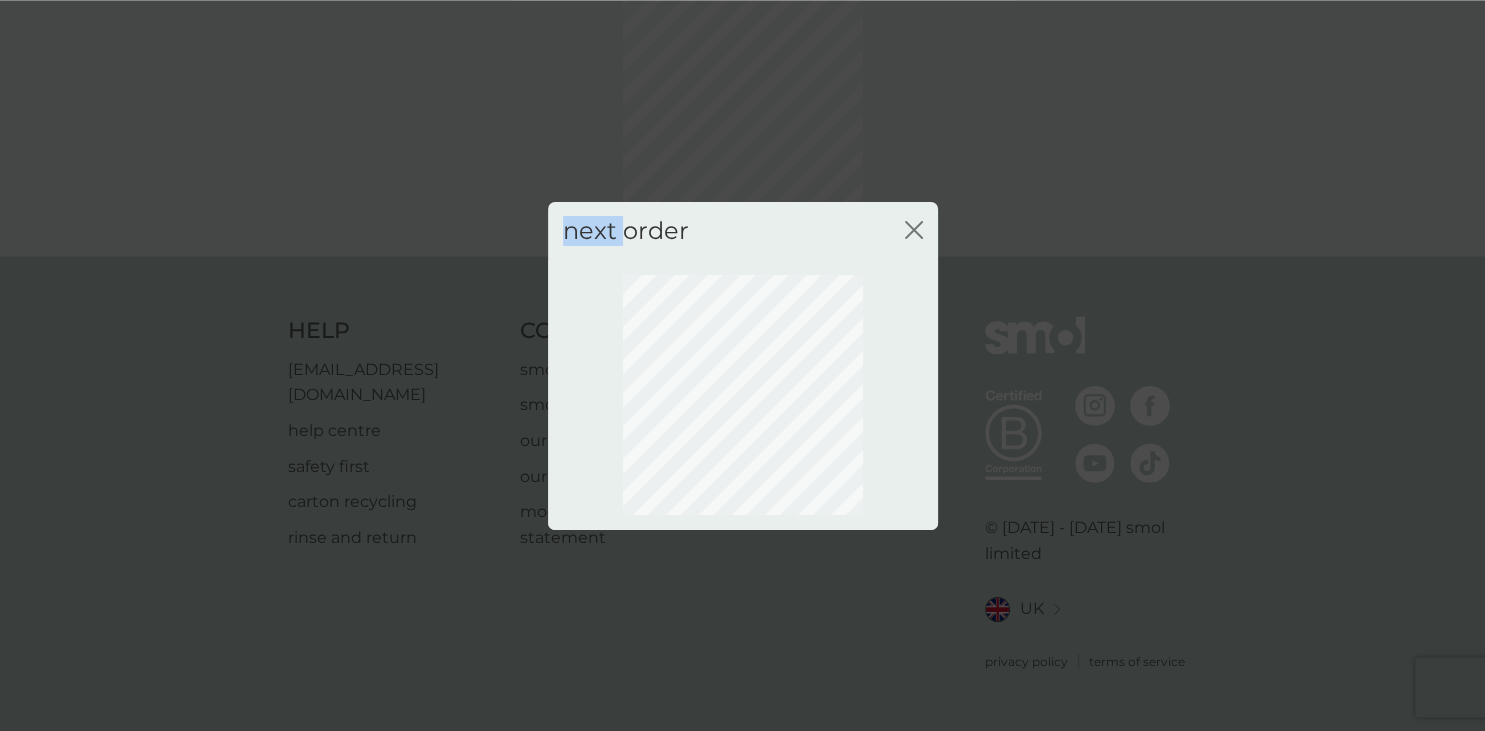 scroll, scrollTop: 107, scrollLeft: 0, axis: vertical 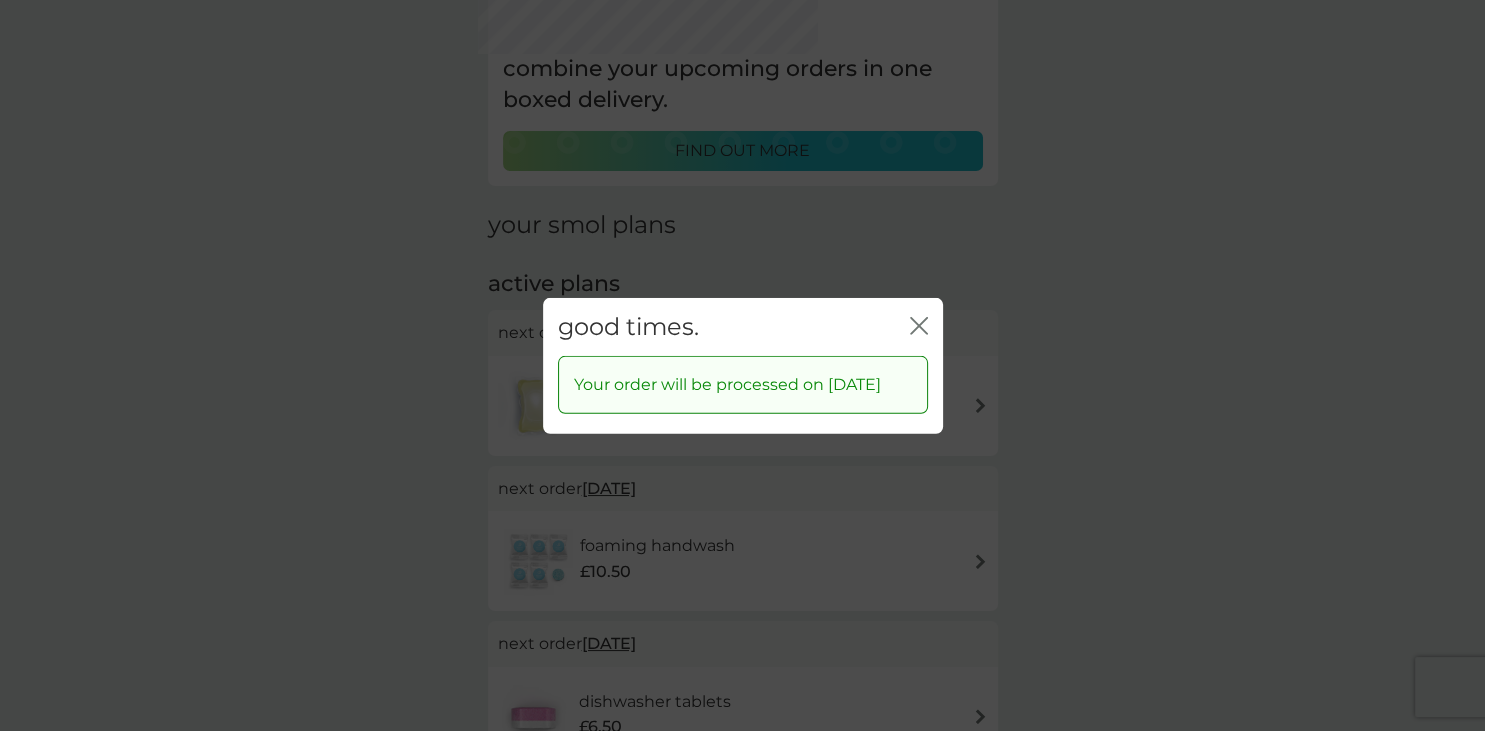 click on "close" 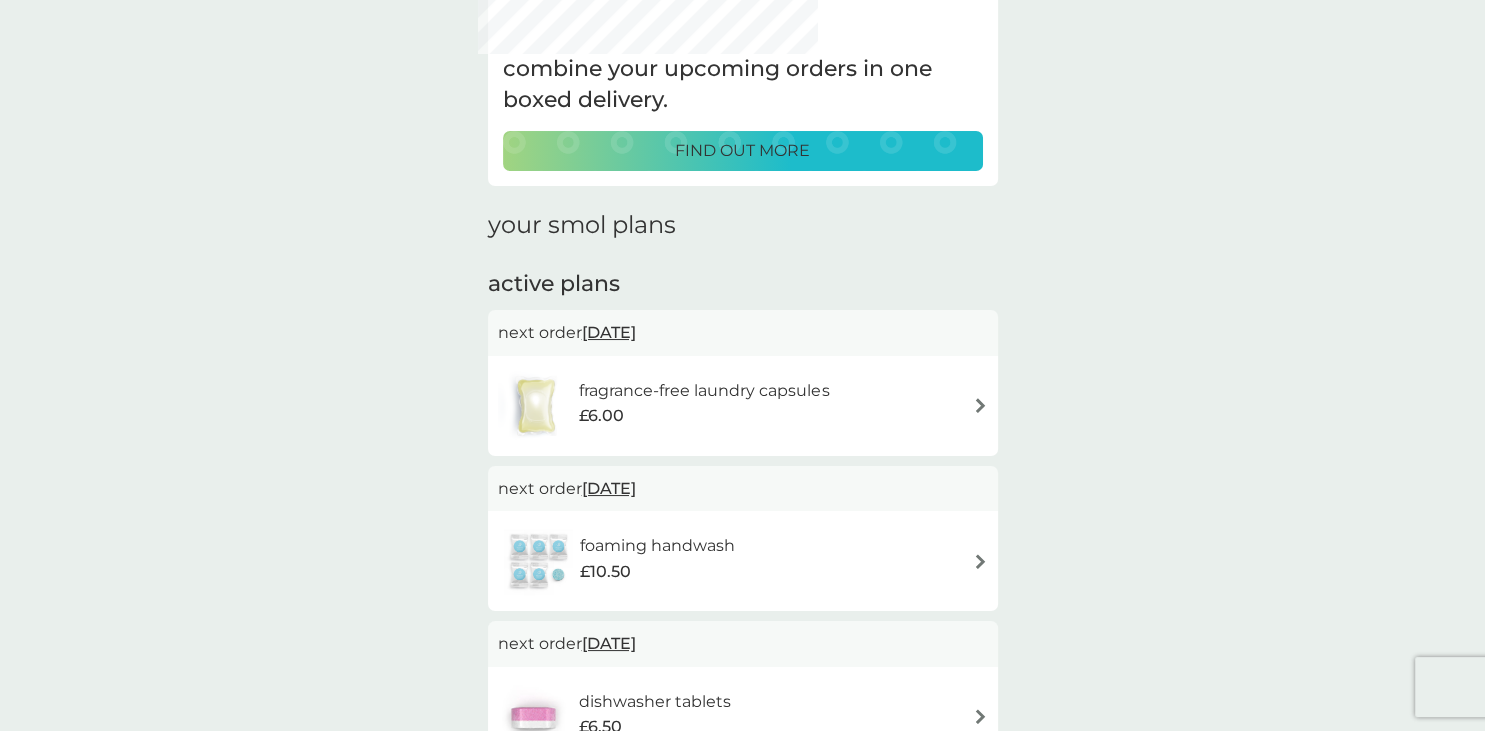 click on "[DATE]" at bounding box center (609, 488) 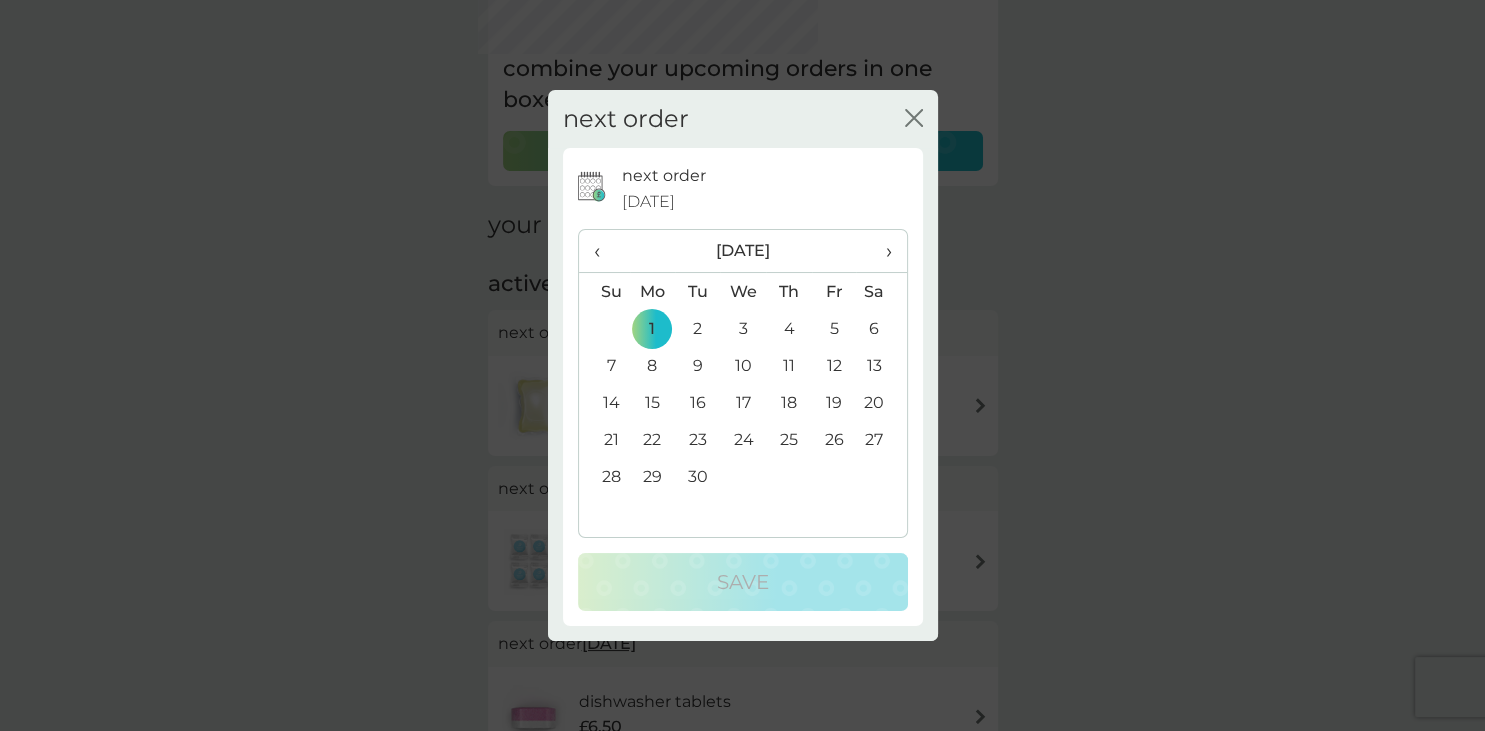 click on "29" at bounding box center (653, 476) 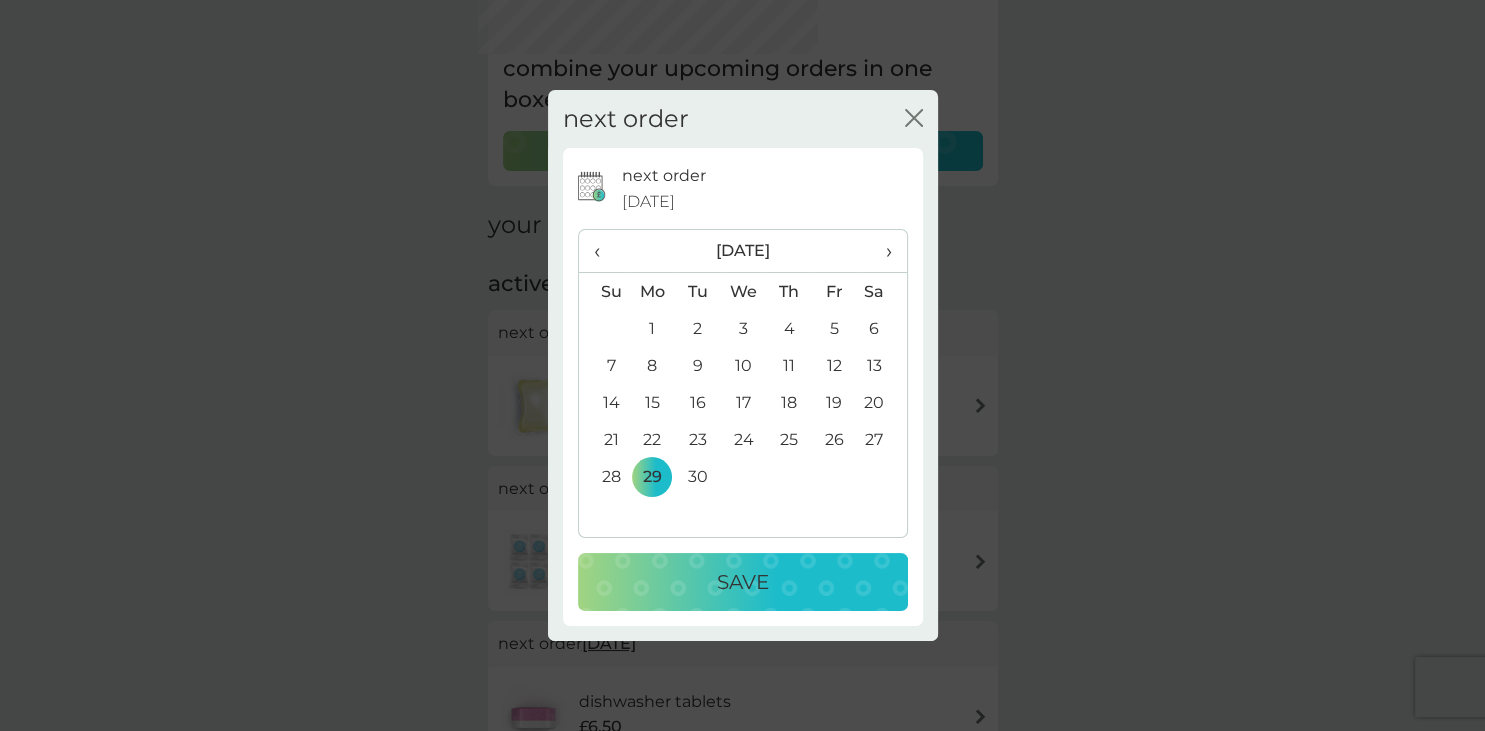 click on "Save" at bounding box center [743, 582] 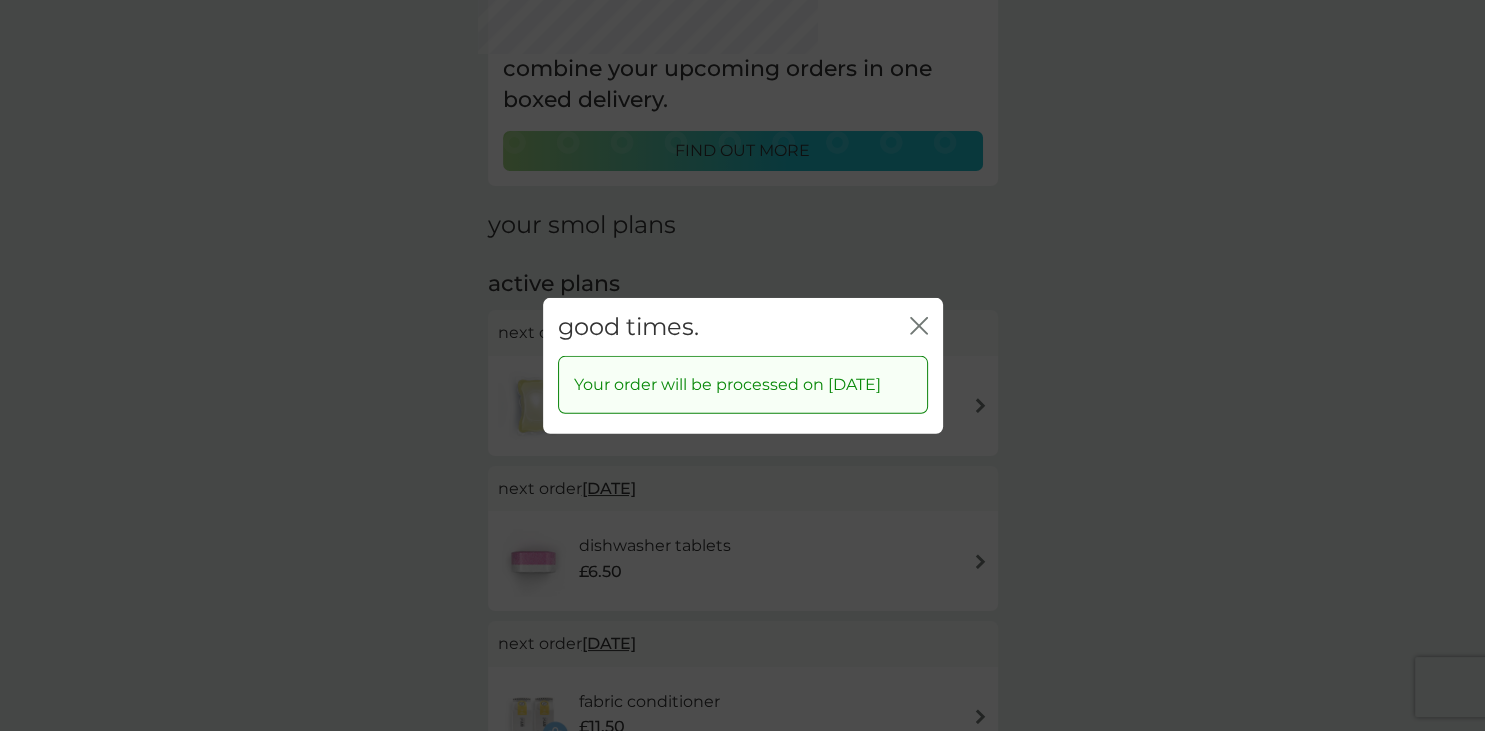 click 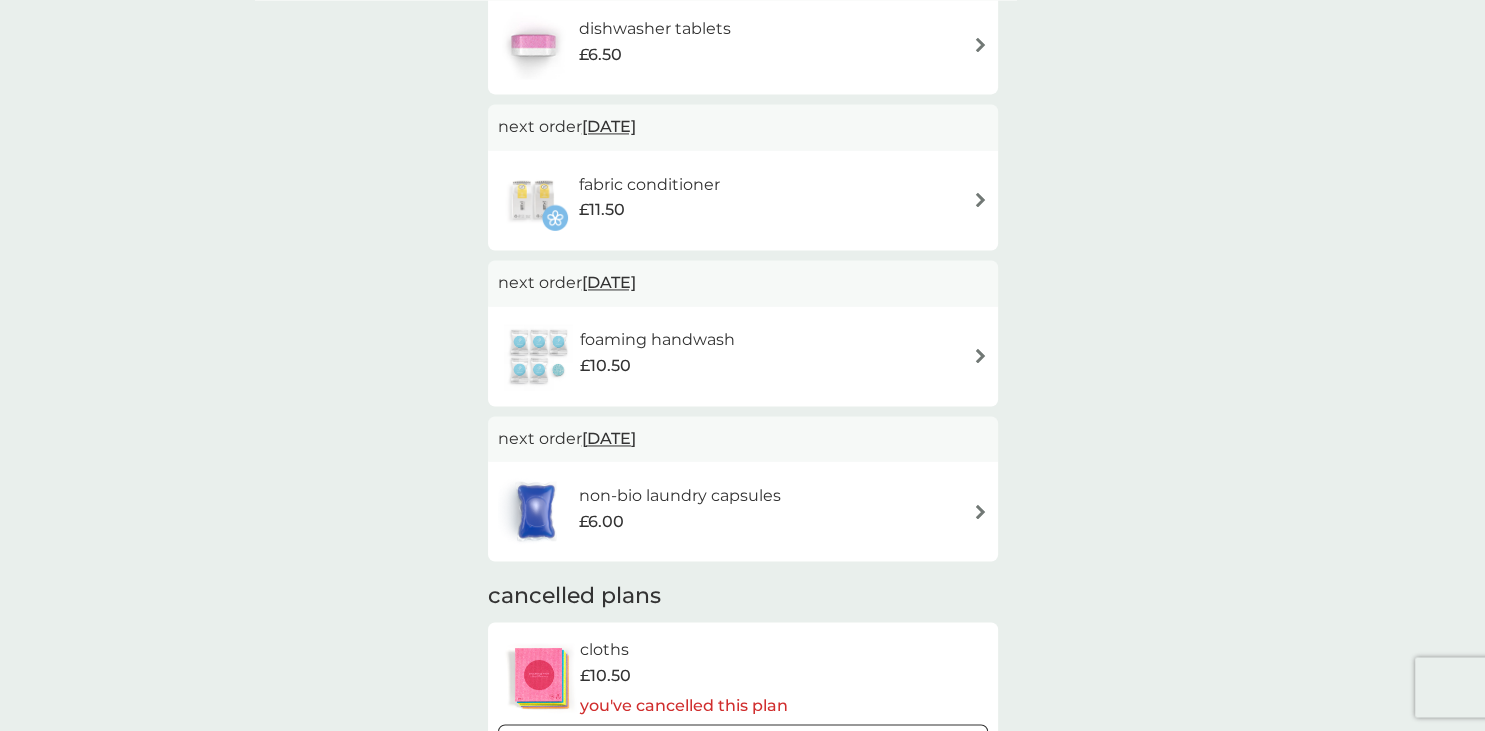 scroll, scrollTop: 626, scrollLeft: 0, axis: vertical 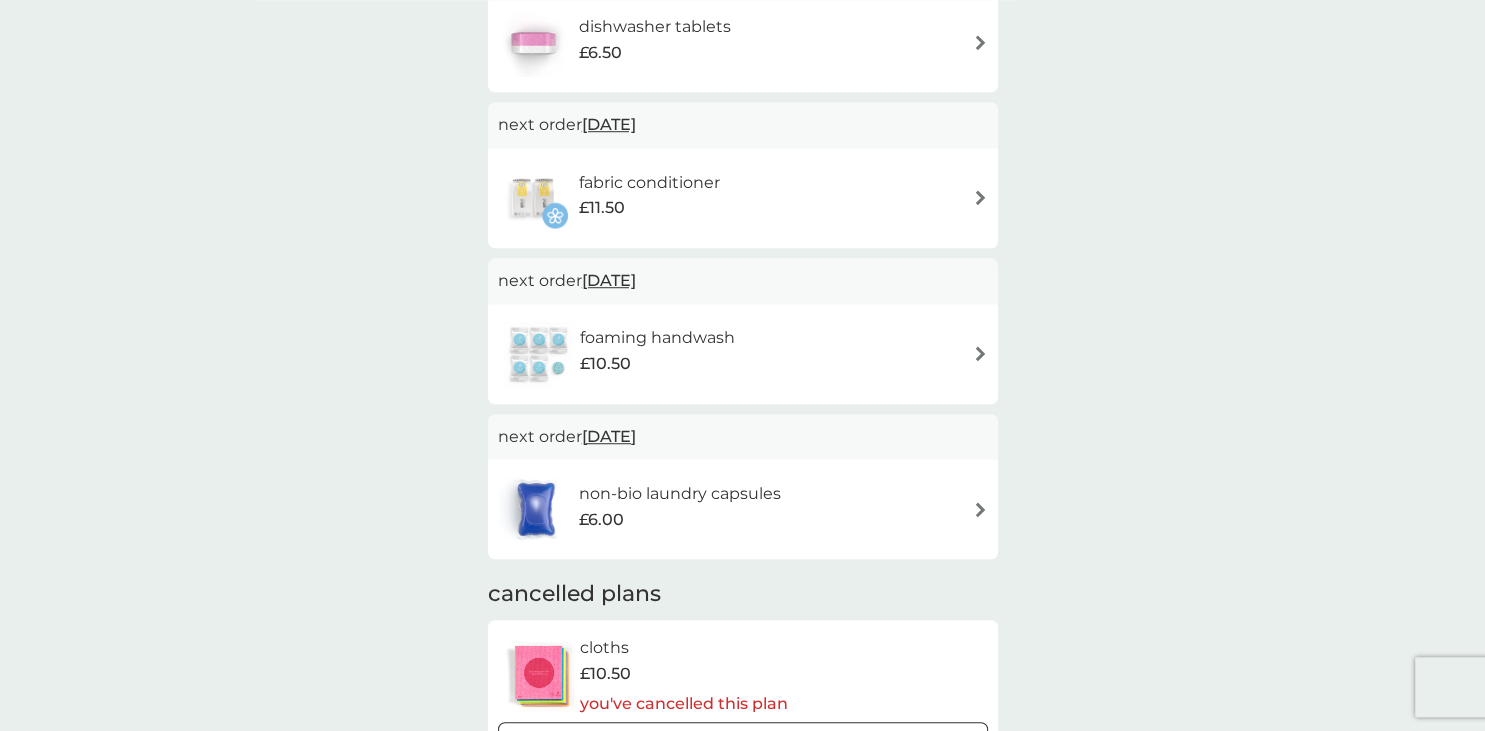 click on "[DATE]" at bounding box center (609, 436) 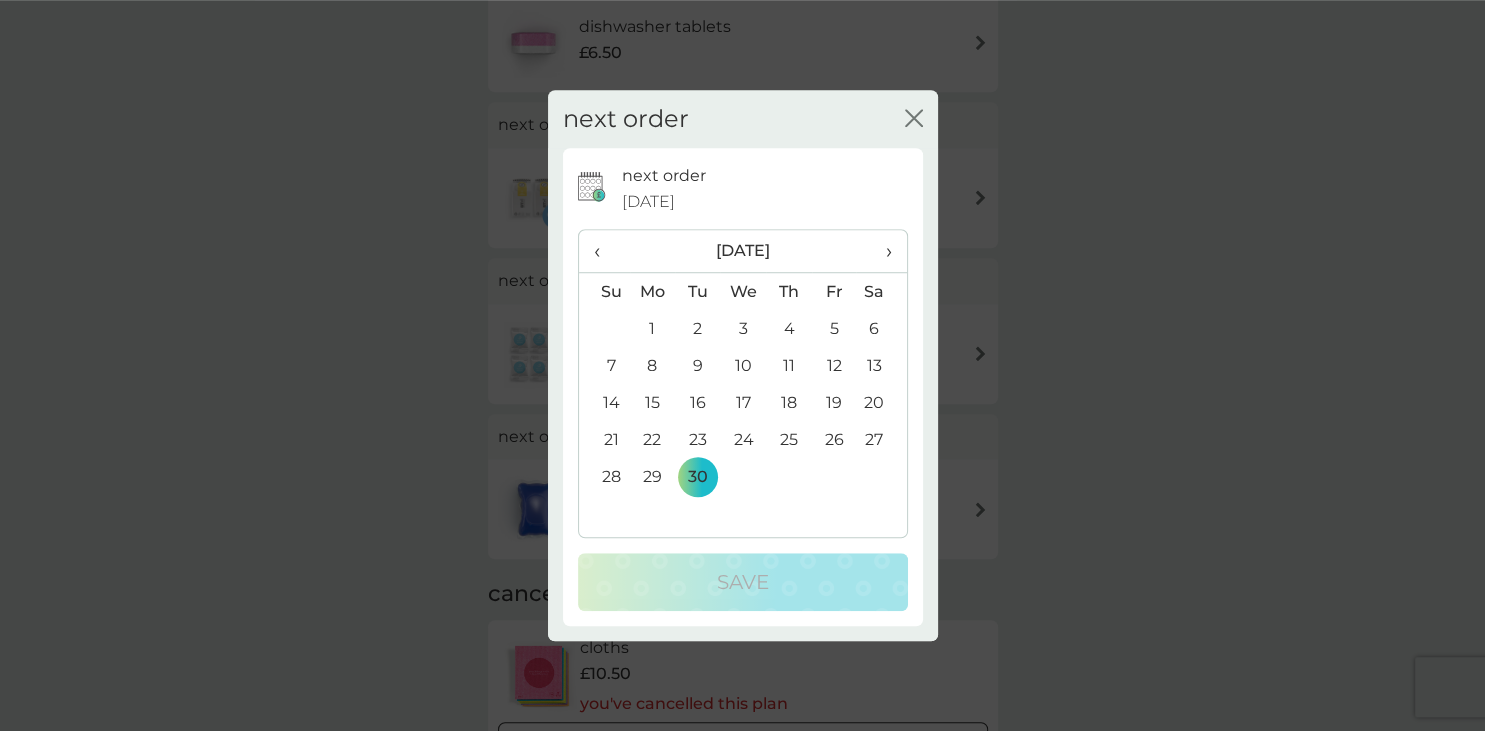 click on "close" 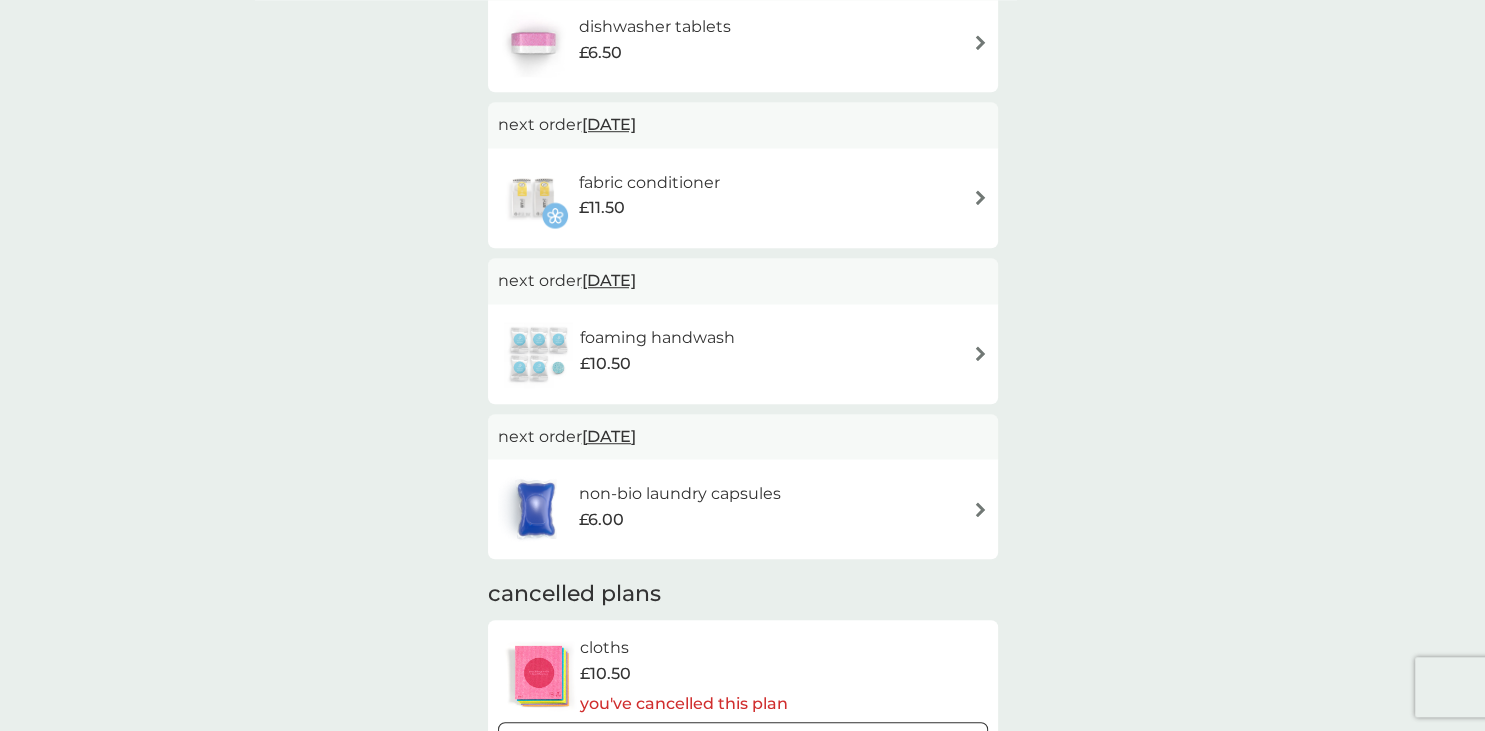 click on "non-bio laundry capsules £6.00" at bounding box center (743, 509) 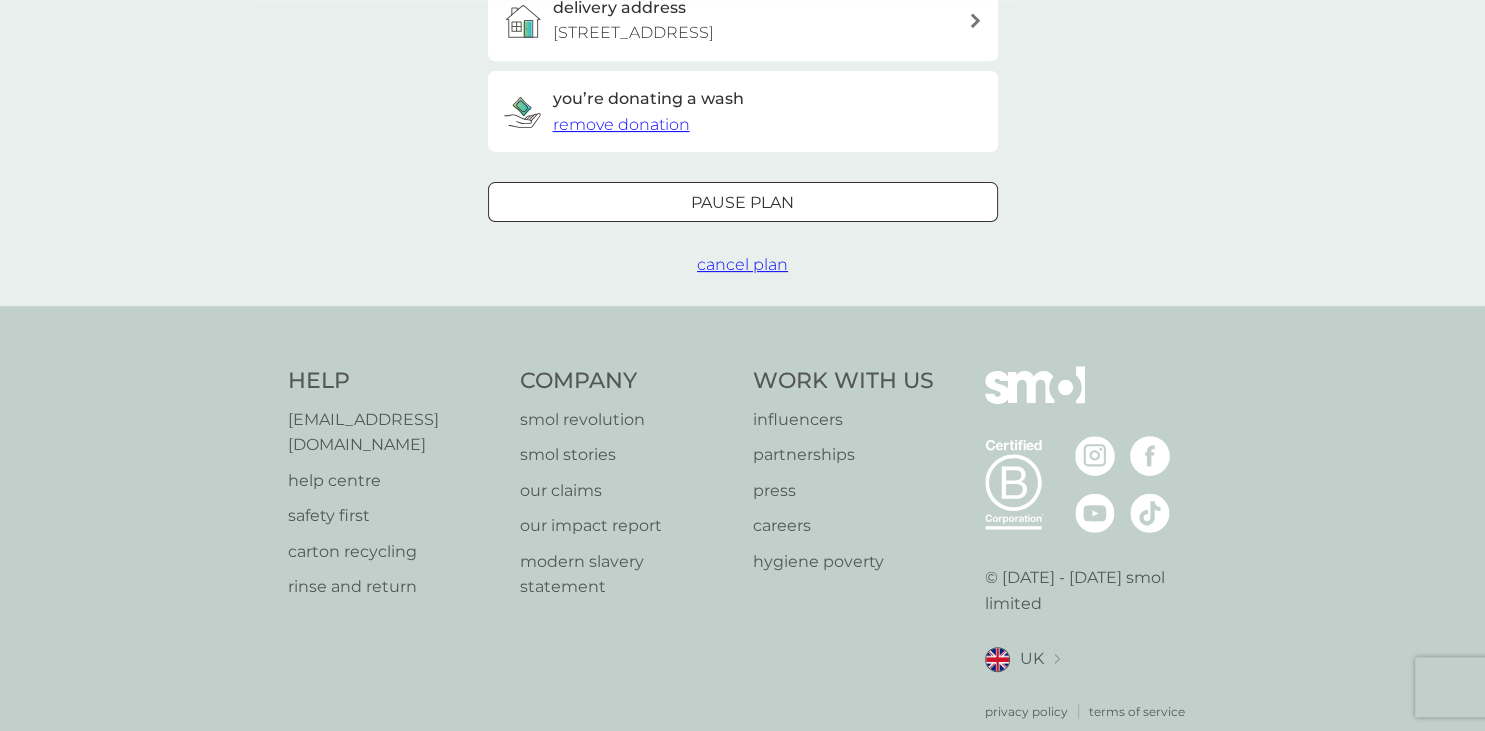 scroll, scrollTop: 0, scrollLeft: 0, axis: both 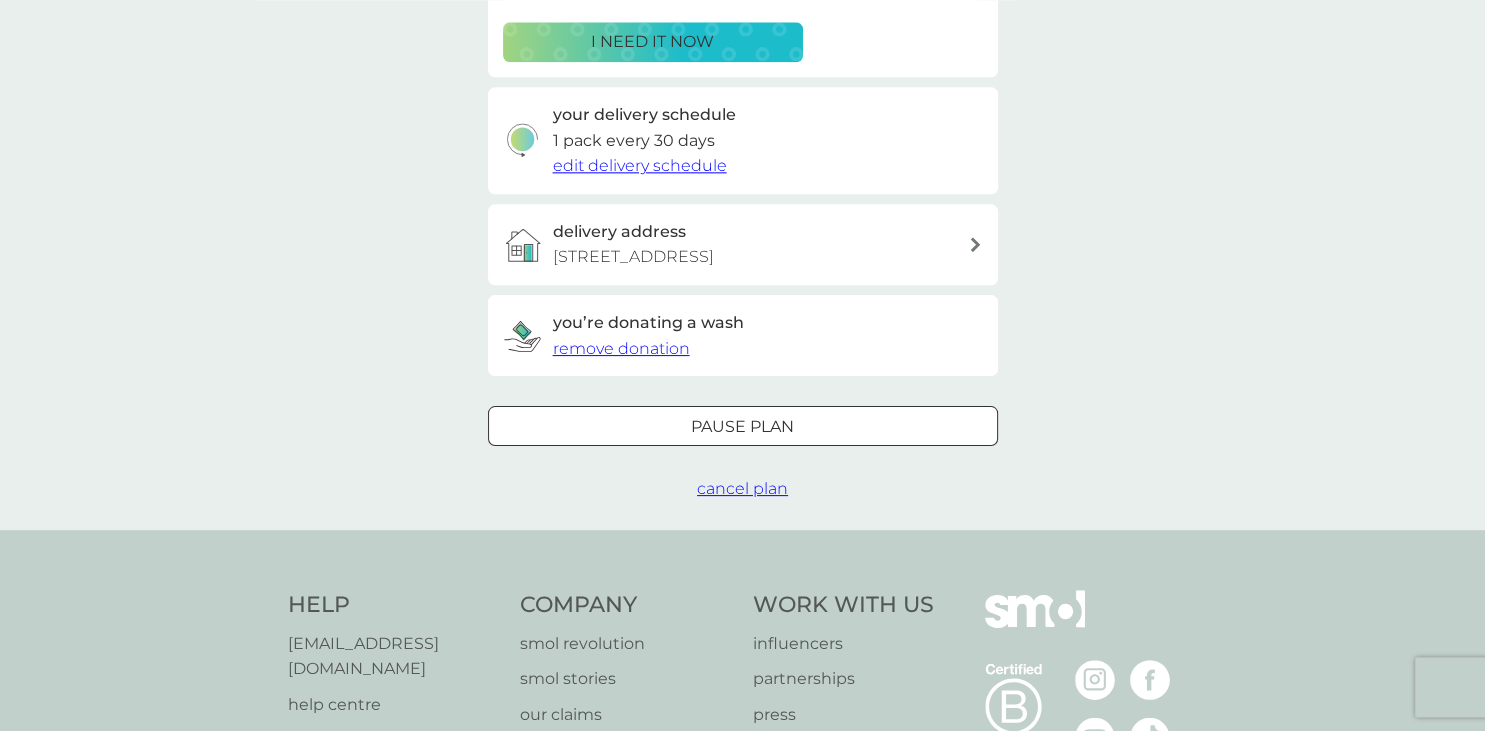 click on "cancel plan" at bounding box center [742, 488] 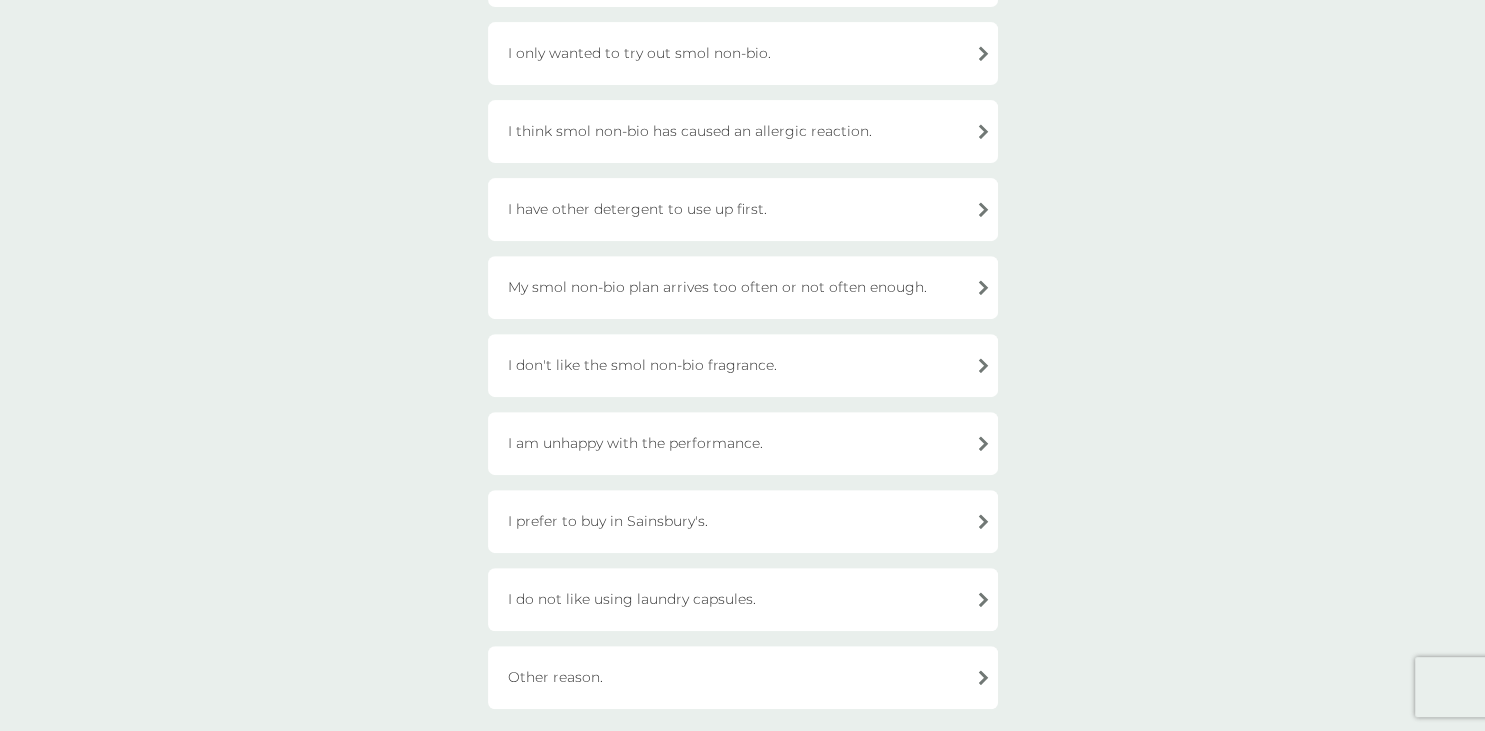 scroll, scrollTop: 383, scrollLeft: 0, axis: vertical 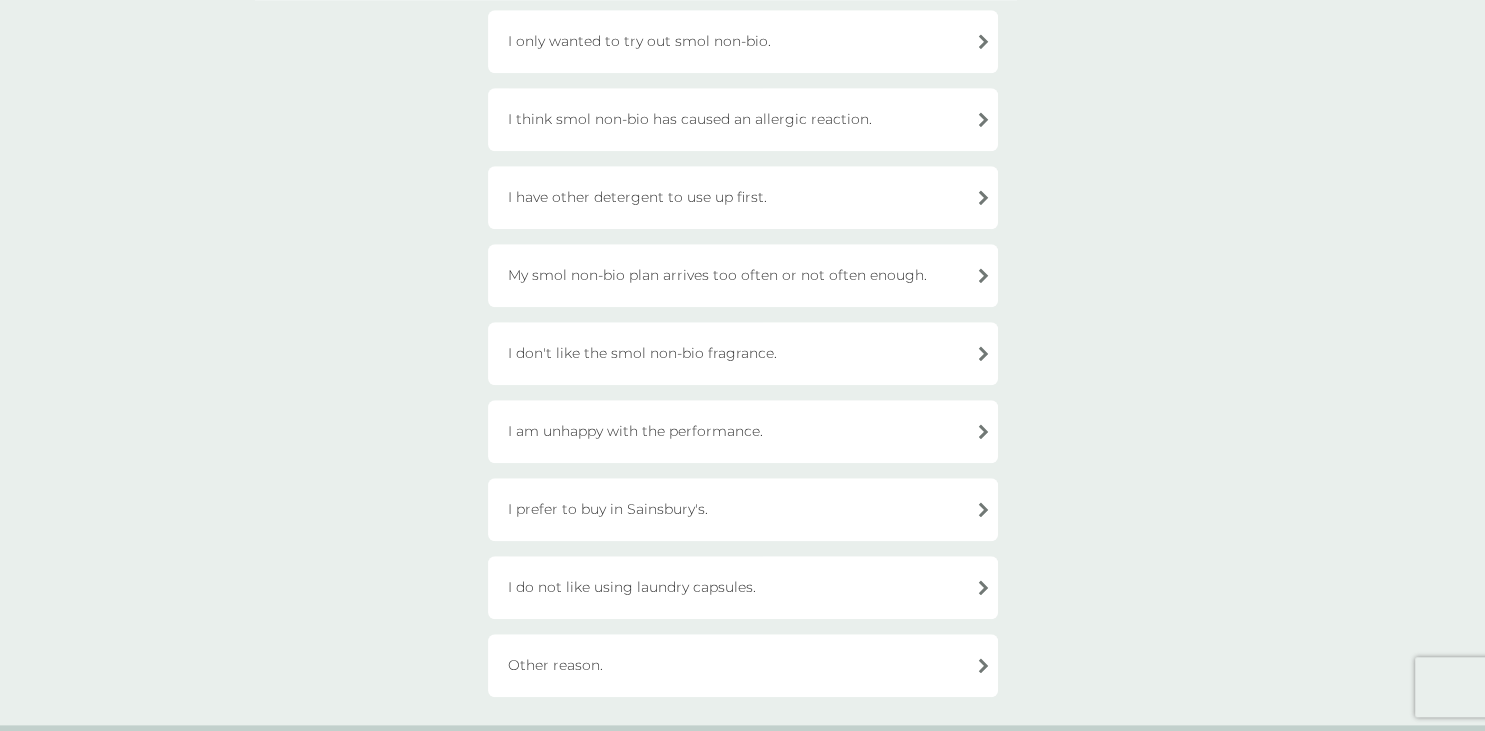 click on "Other reason." at bounding box center [743, 665] 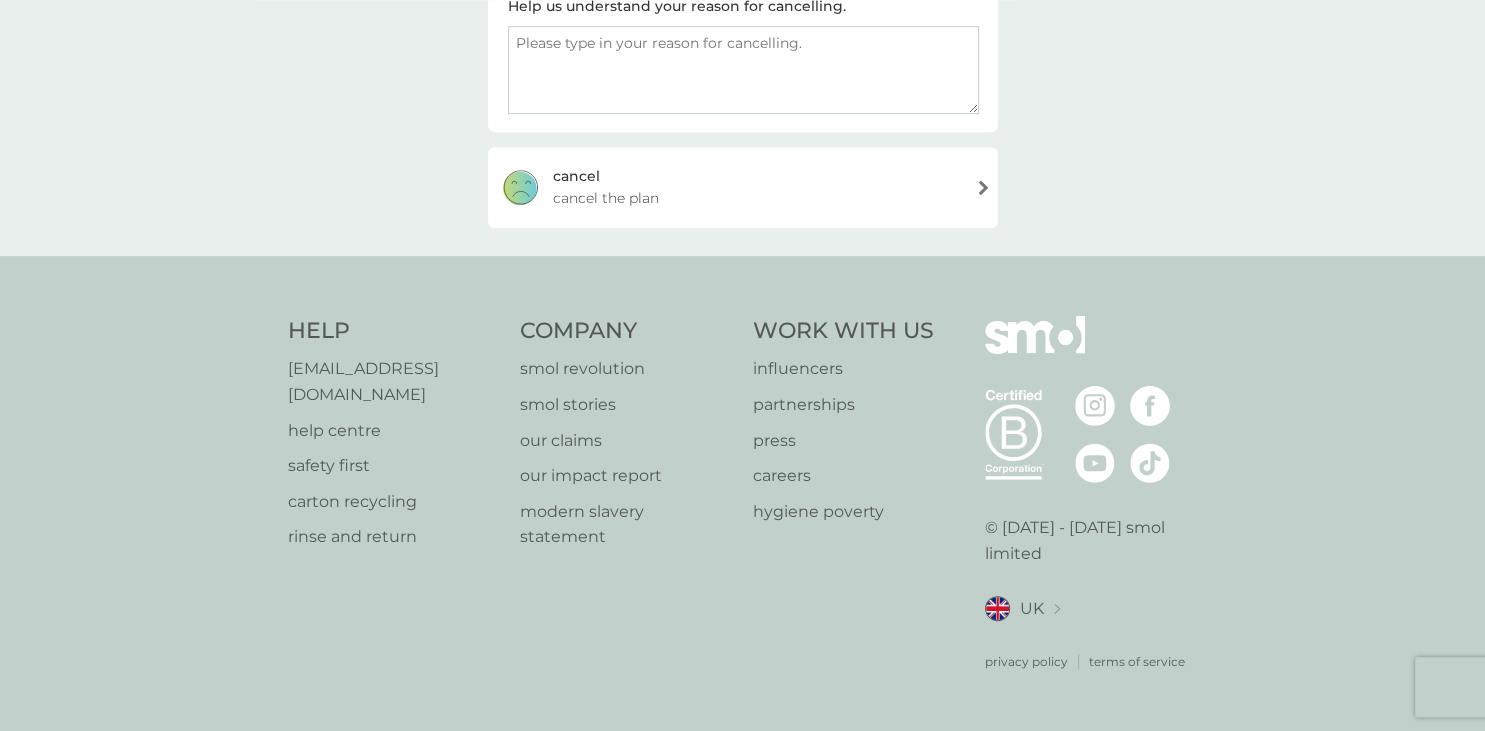 scroll, scrollTop: 342, scrollLeft: 0, axis: vertical 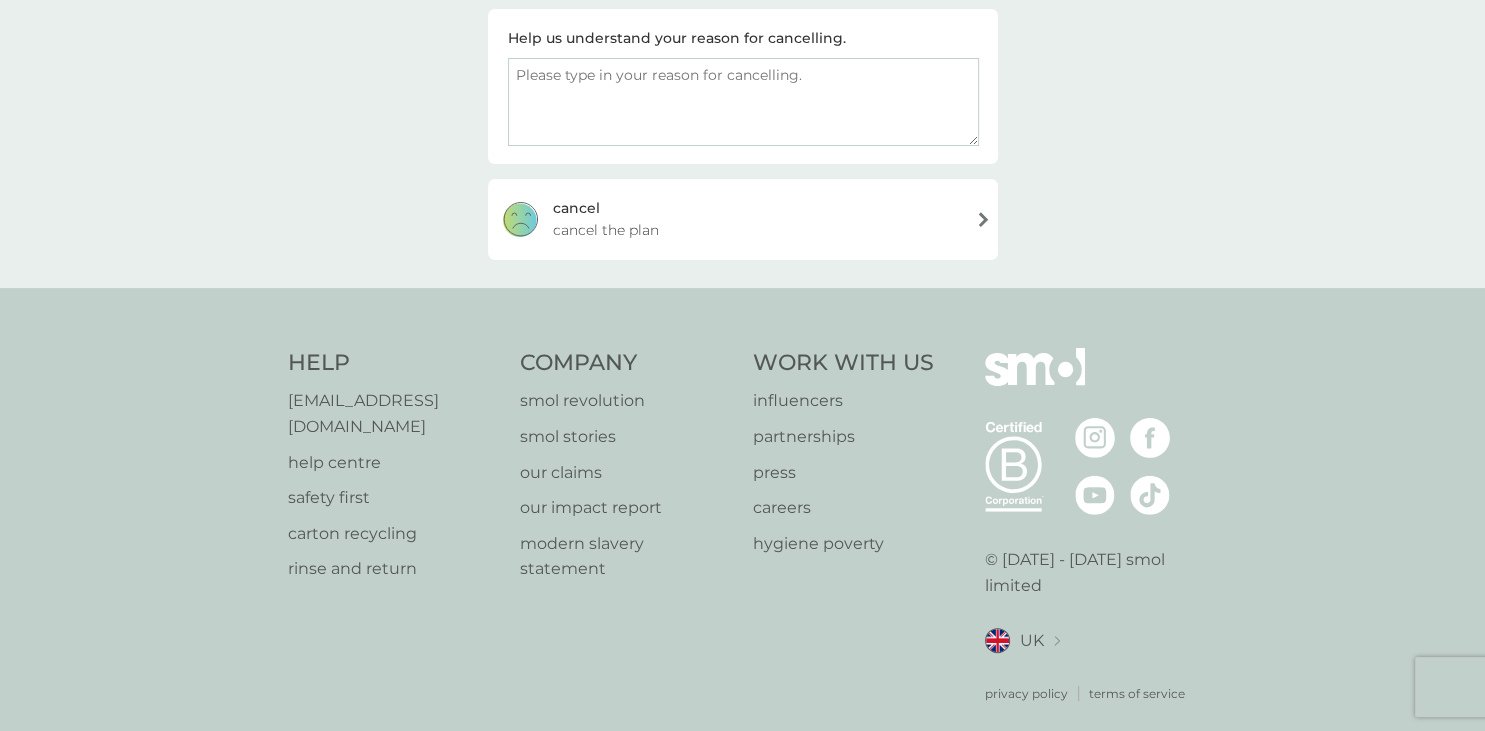 click at bounding box center (743, 102) 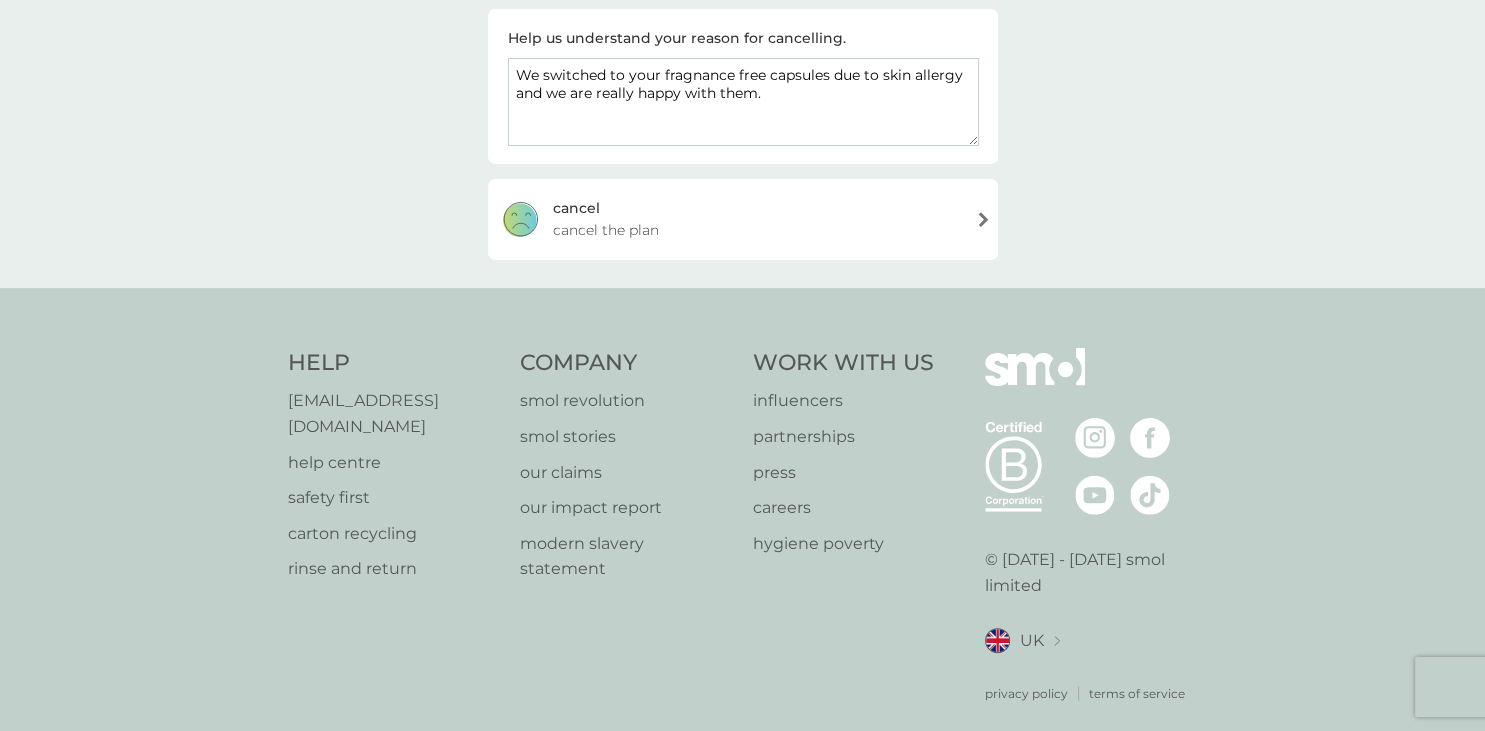 type on "We switched to your fragnance free capsules due to skin allergy and we are really happy with them." 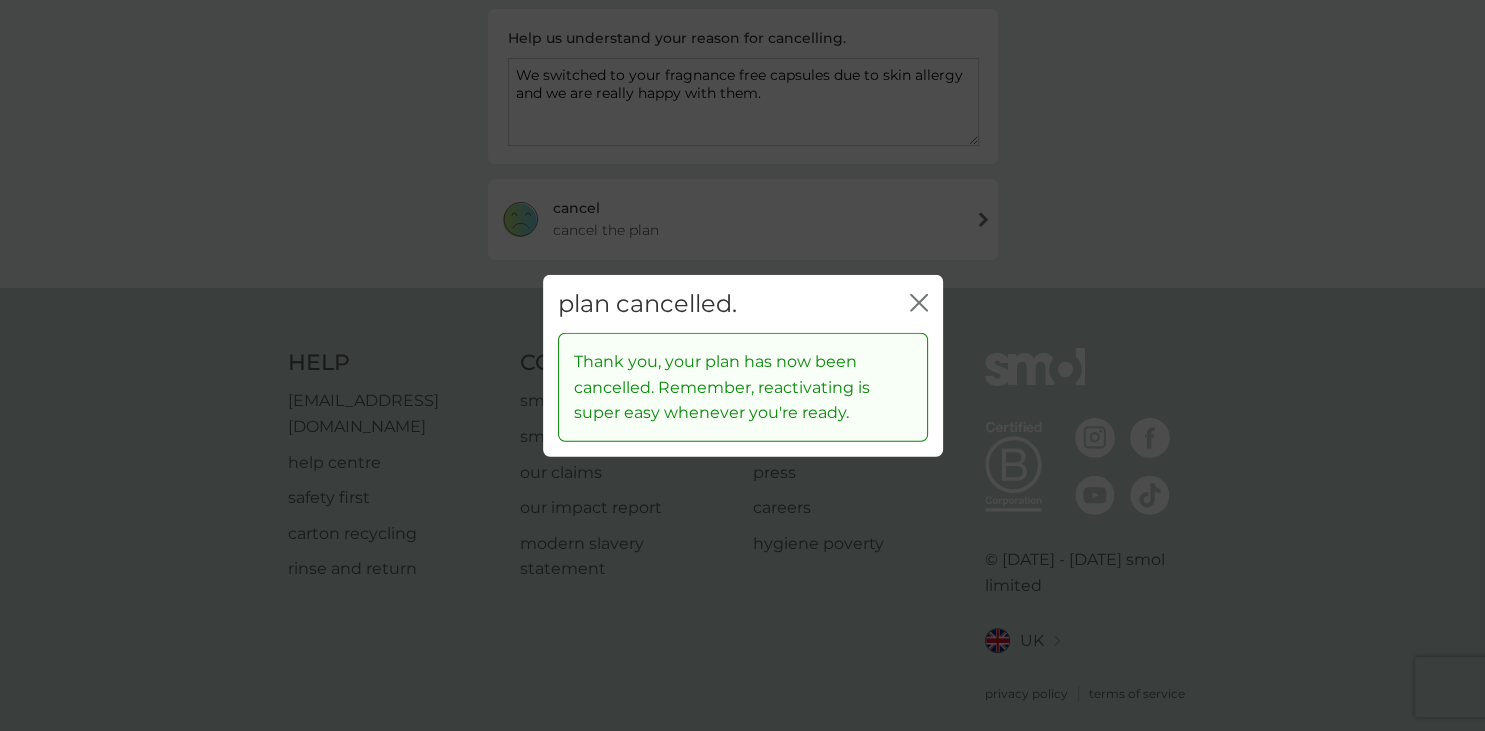 click on "close" 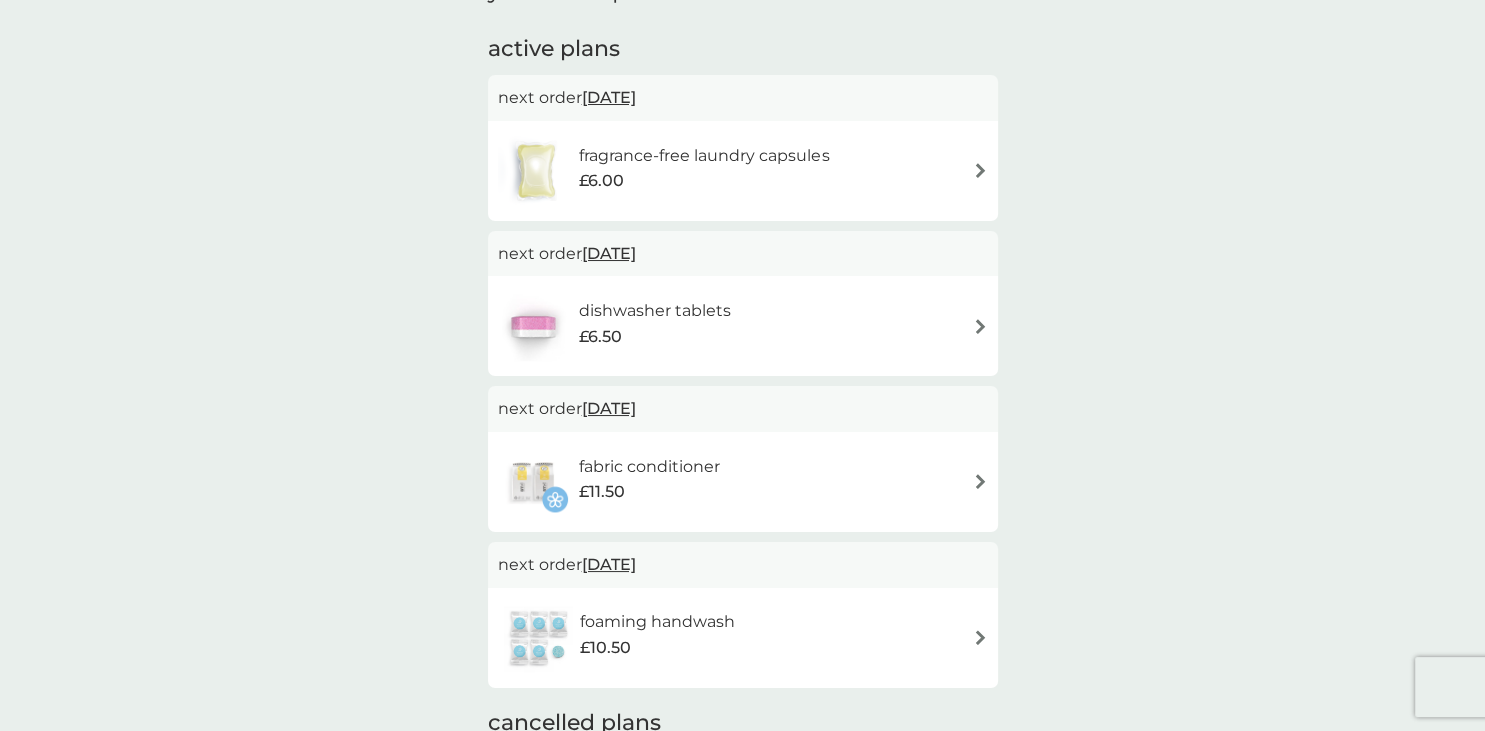 scroll, scrollTop: 0, scrollLeft: 0, axis: both 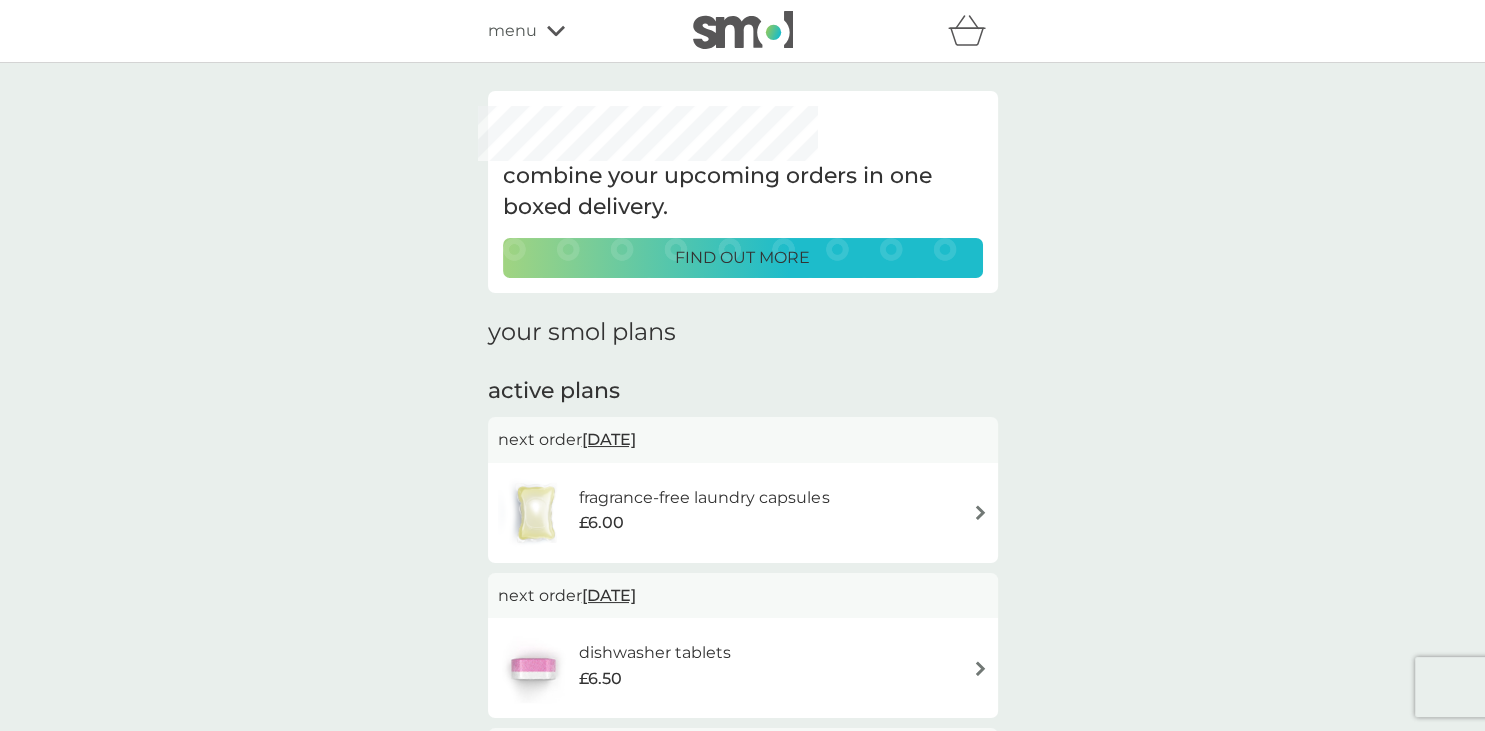 click on "menu" at bounding box center (573, 31) 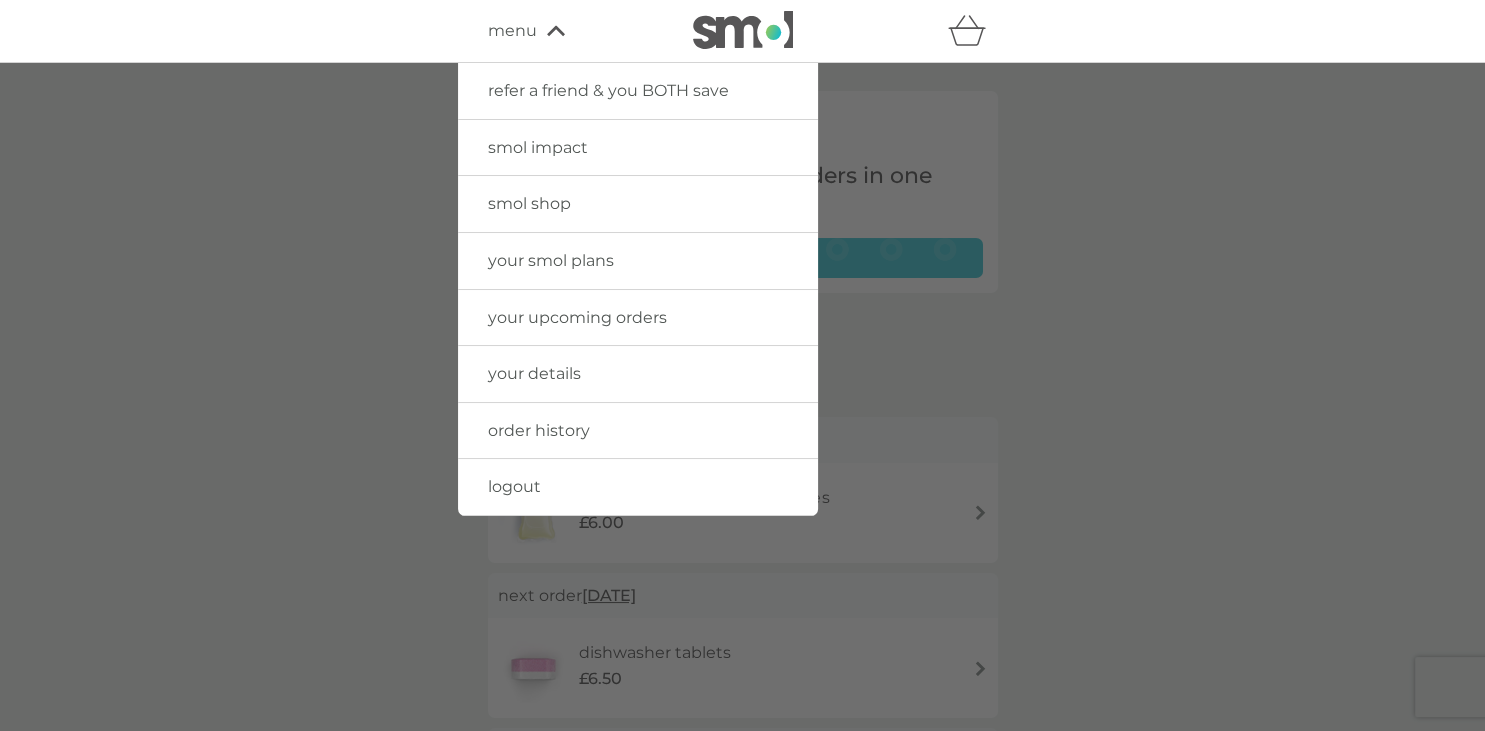 click on "order history" at bounding box center [638, 431] 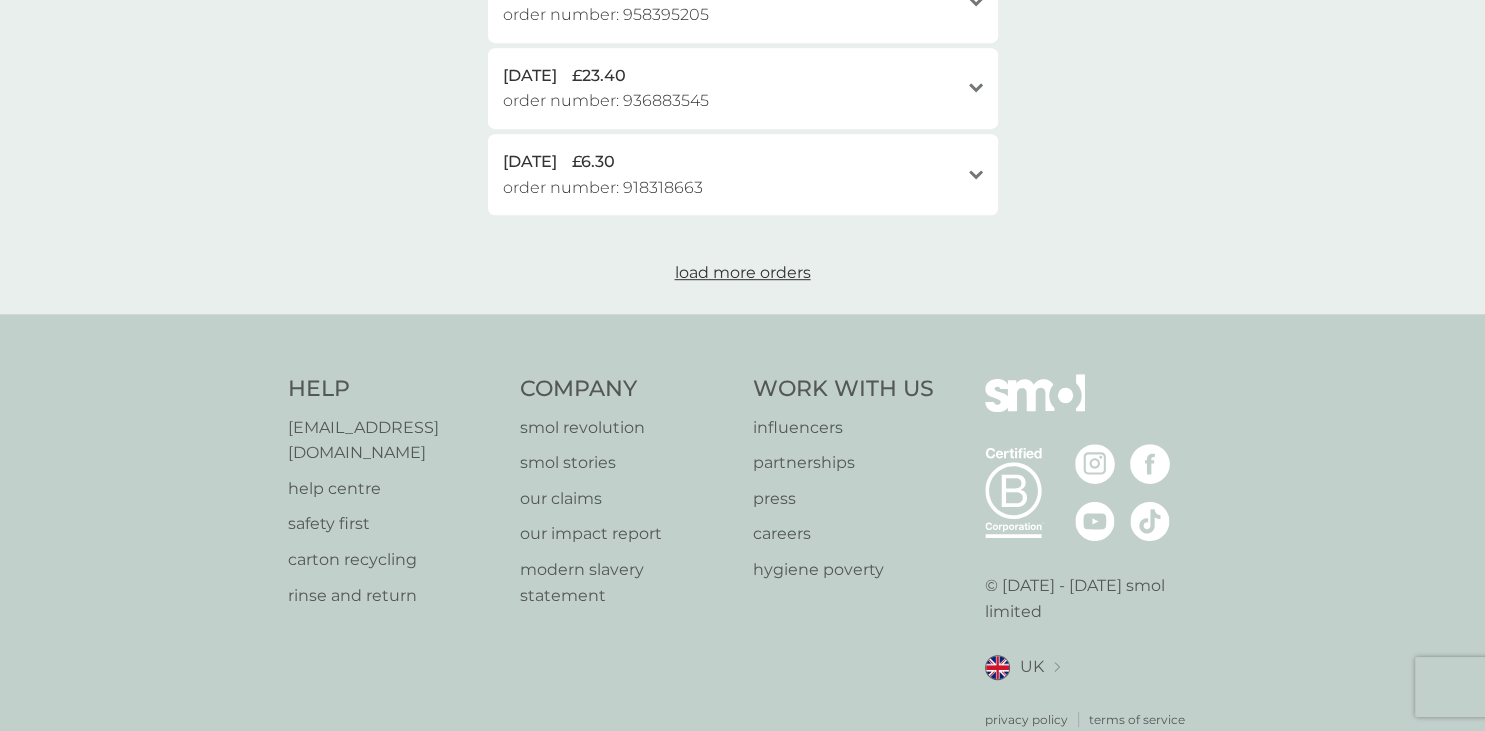 scroll, scrollTop: 1139, scrollLeft: 0, axis: vertical 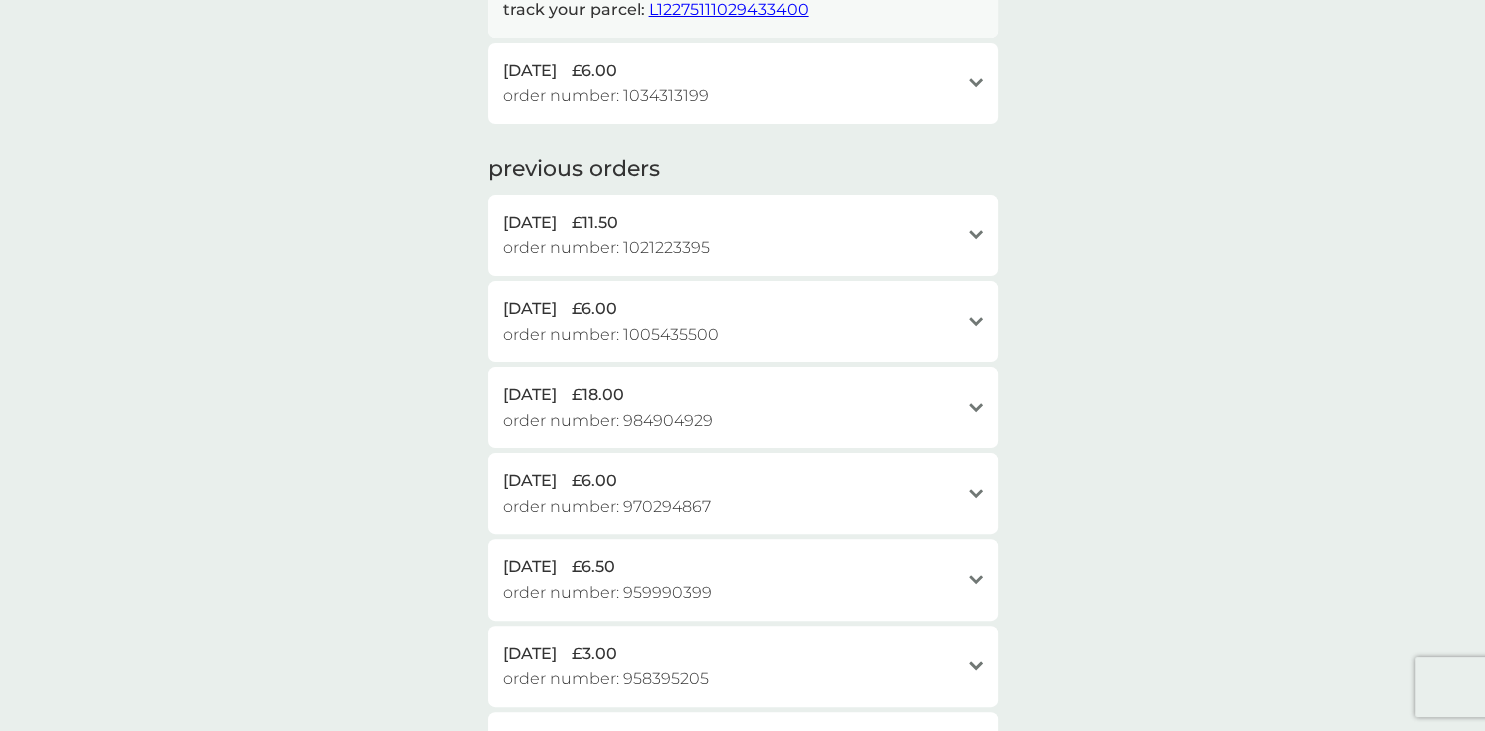 click on "your order history. active orders [DATE] £6.50 order number:   1041572663 close dishwasher tablets x 1 £6.50 subtotal £6.50 delivery £0.00 total £6.50 track your parcel:   L12275111029433400 [DATE] £6.00 order number:   1034313199 open fragrance-free laundry capsules x 1 £6.00 subtotal £6.00 delivery £0.00 total £6.00 track your parcel:   L12275111029305253 previous orders [DATE] £11.50 order number:   1021223395 open fabric conditioner x 1 £11.50 subtotal £11.50 delivery £0.00 total £11.50 [DATE] £6.00 order number:   1005435500 open fragrance-free laundry capsules x 1 £6.00 subtotal £6.00 delivery £0.00 total £6.00 [DATE] £18.00 order number:   984904929 open fabric conditioner x 1 £11.50 dishwasher tablets x 1 £6.50 subtotal £18.00 delivery £0.00 total £18.00 [DATE] £6.00 order number:   970294867 open fragrance-free laundry capsules x 1 £6.00 subtotal £6.00 delivery £0.00 total £6.00 [DATE] £6.50 order number:   959990399 open £6.50 £6.50" at bounding box center (742, 299) 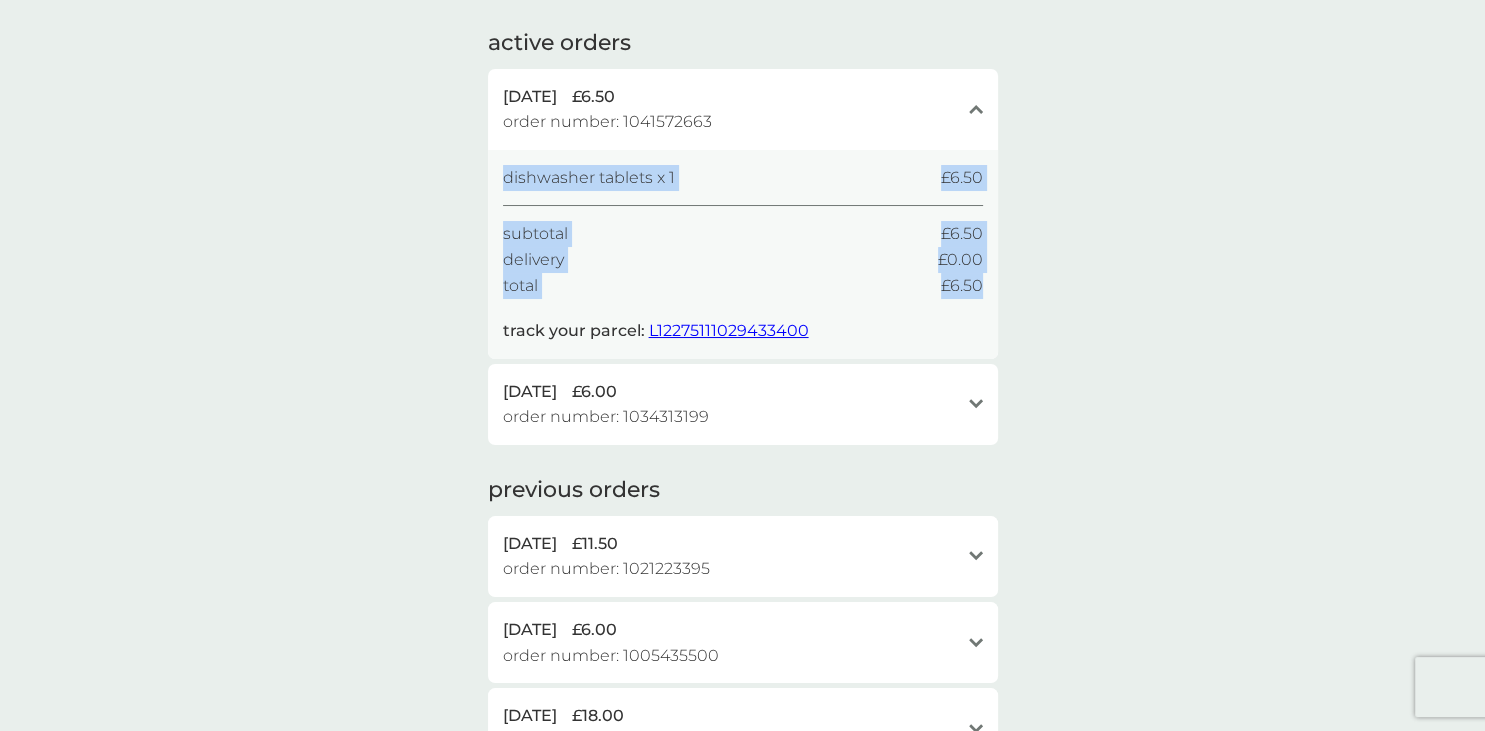 scroll, scrollTop: 0, scrollLeft: 0, axis: both 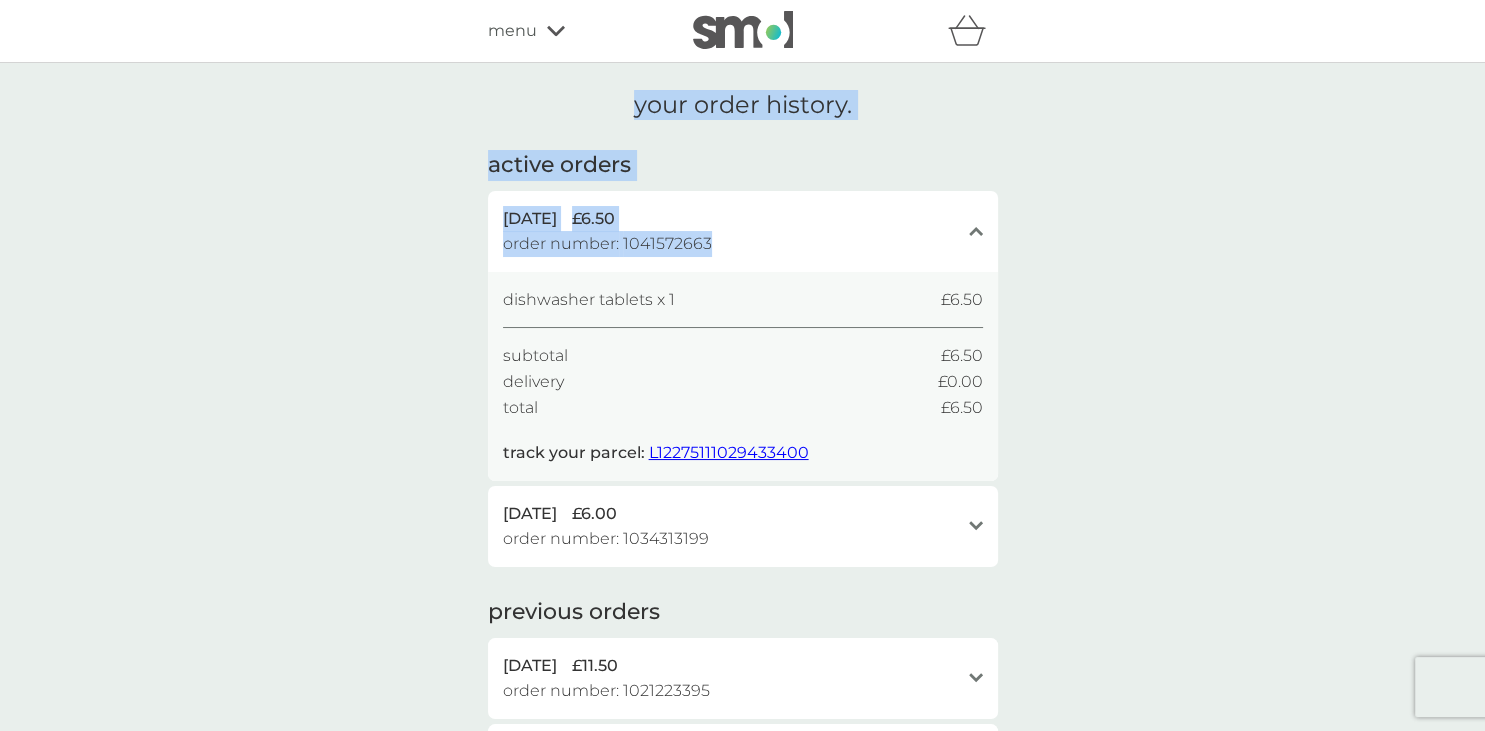 drag, startPoint x: 1466, startPoint y: 22, endPoint x: 1434, endPoint y: -85, distance: 111.68259 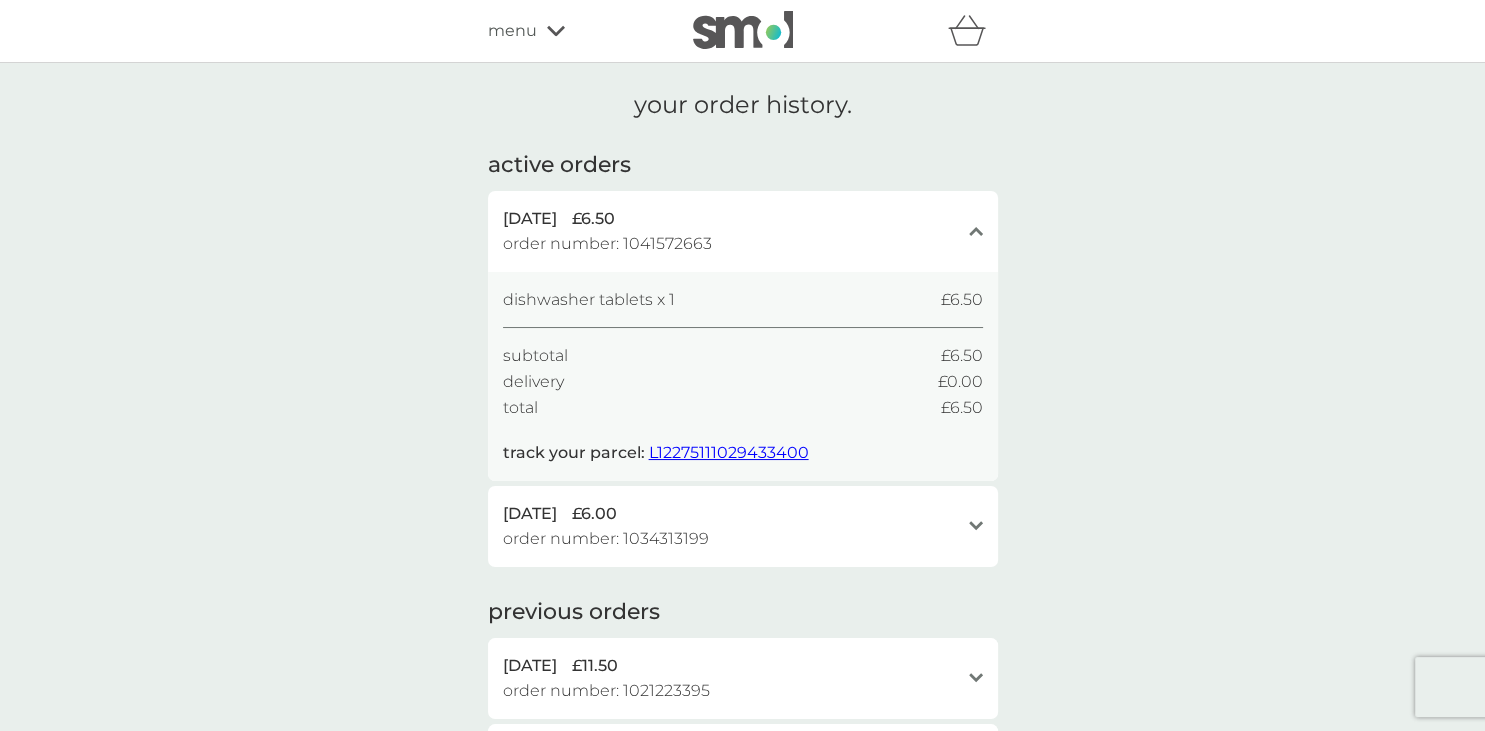 click on "menu" at bounding box center [512, 31] 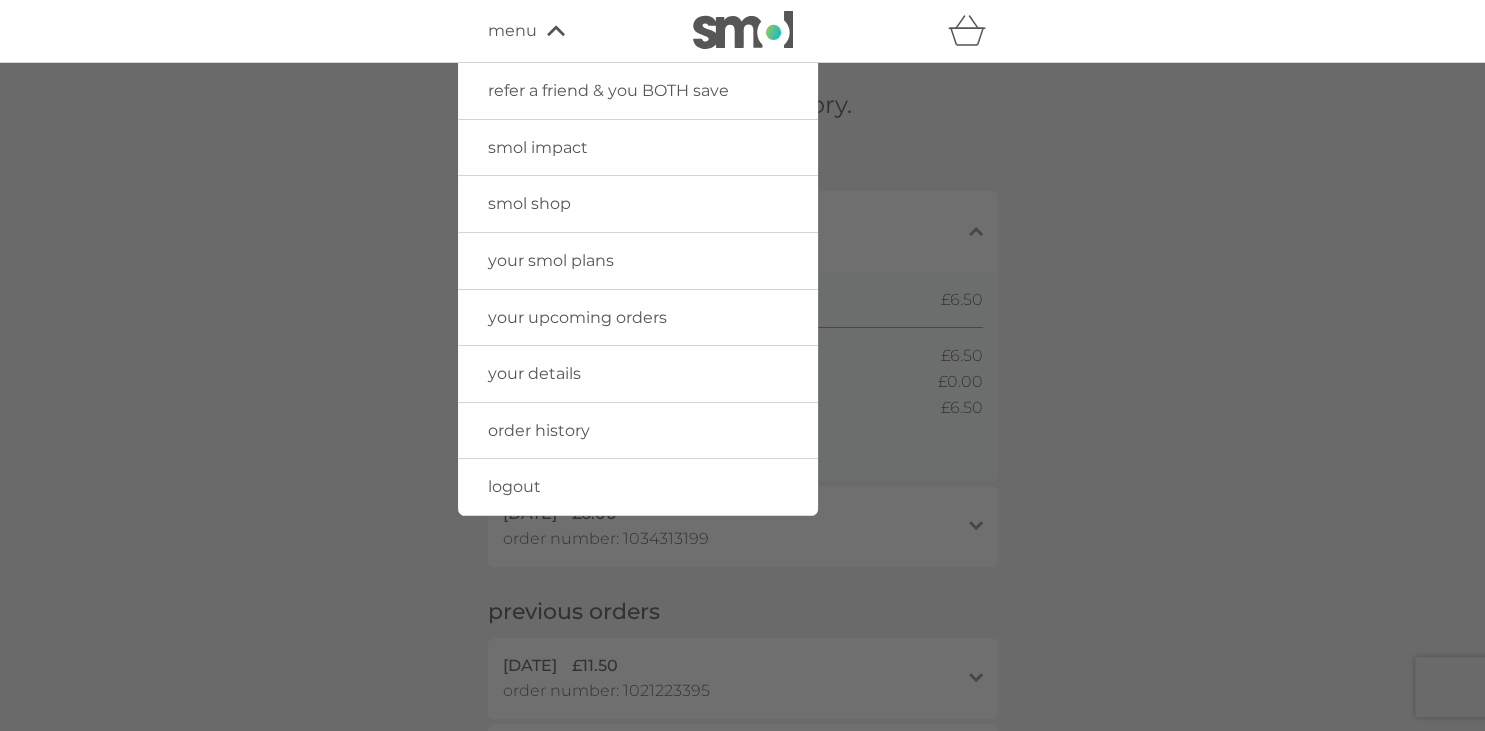 click on "logout" at bounding box center [514, 486] 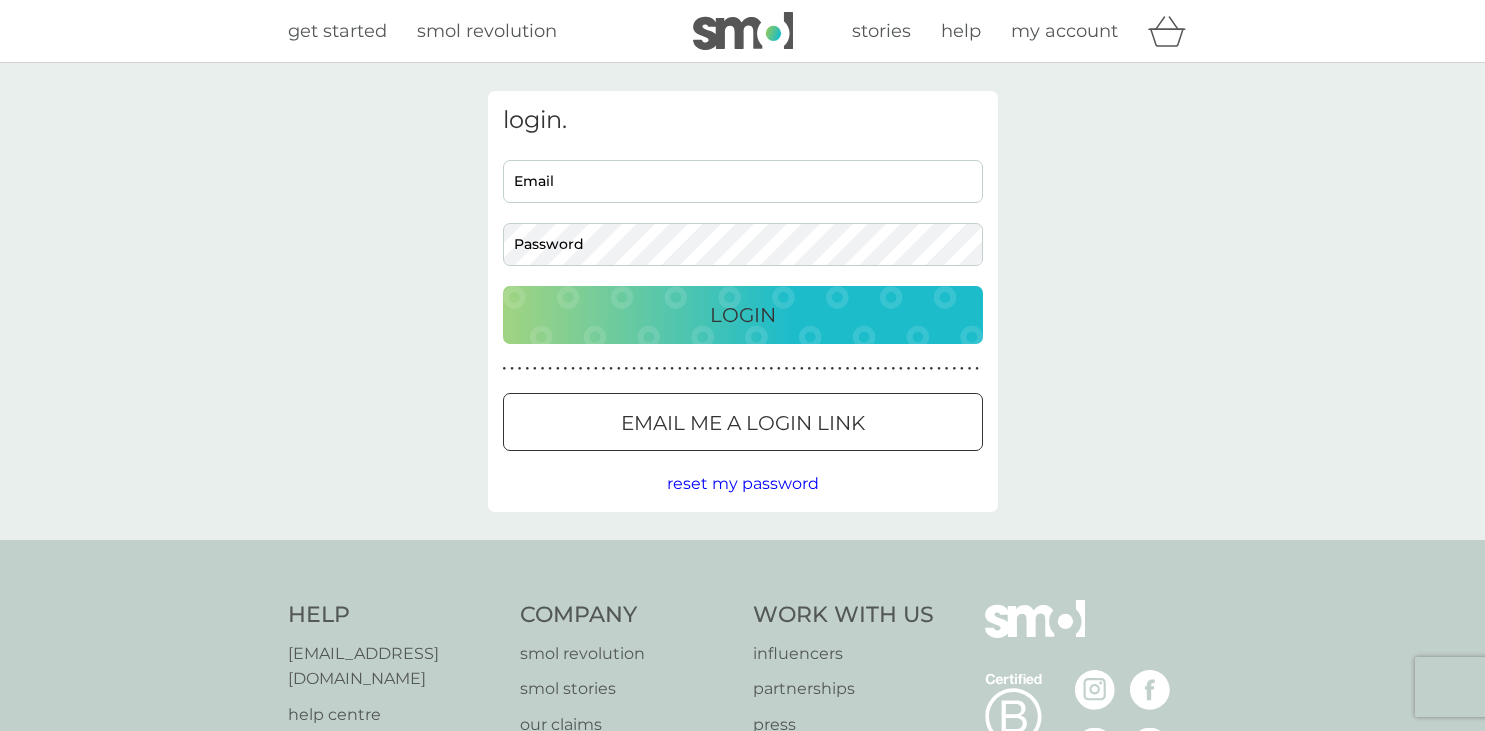 scroll, scrollTop: 0, scrollLeft: 0, axis: both 